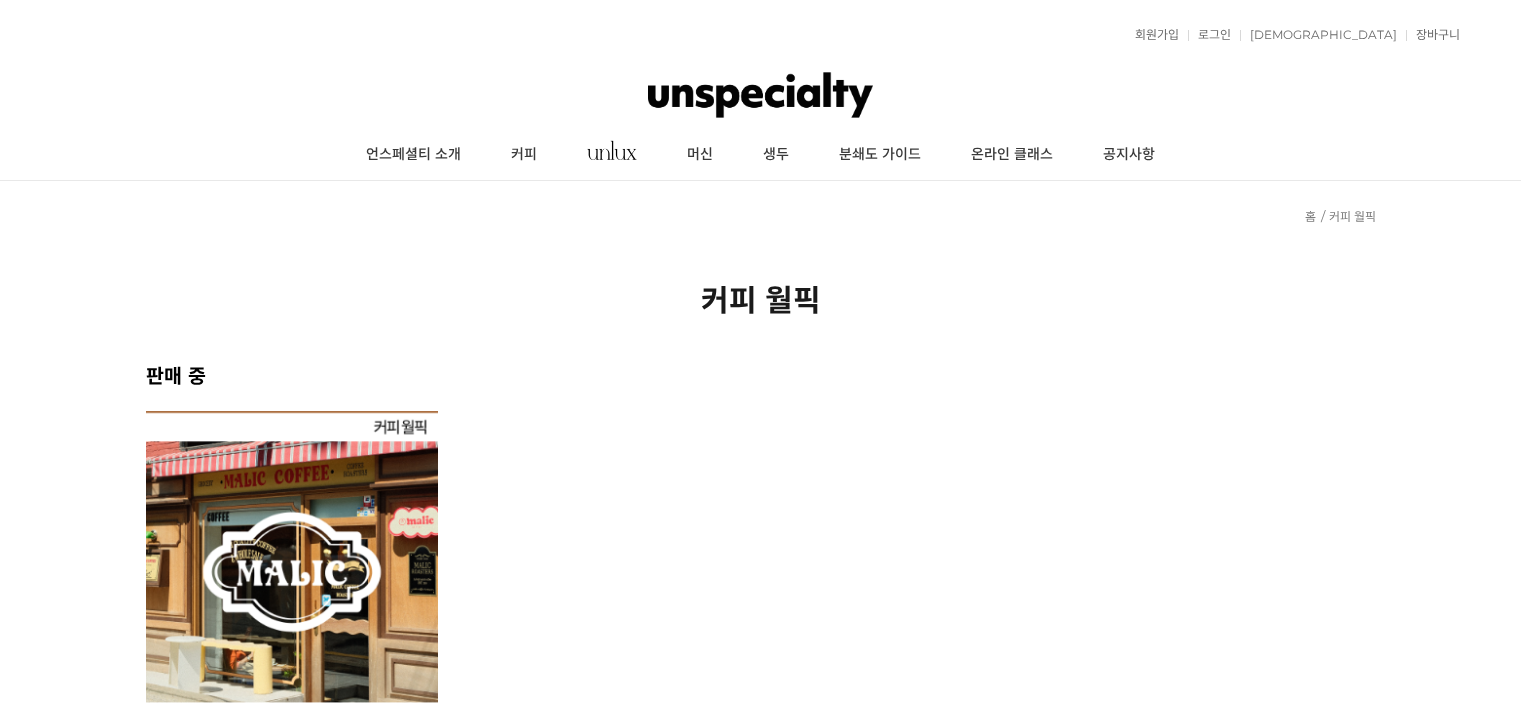scroll, scrollTop: 0, scrollLeft: 0, axis: both 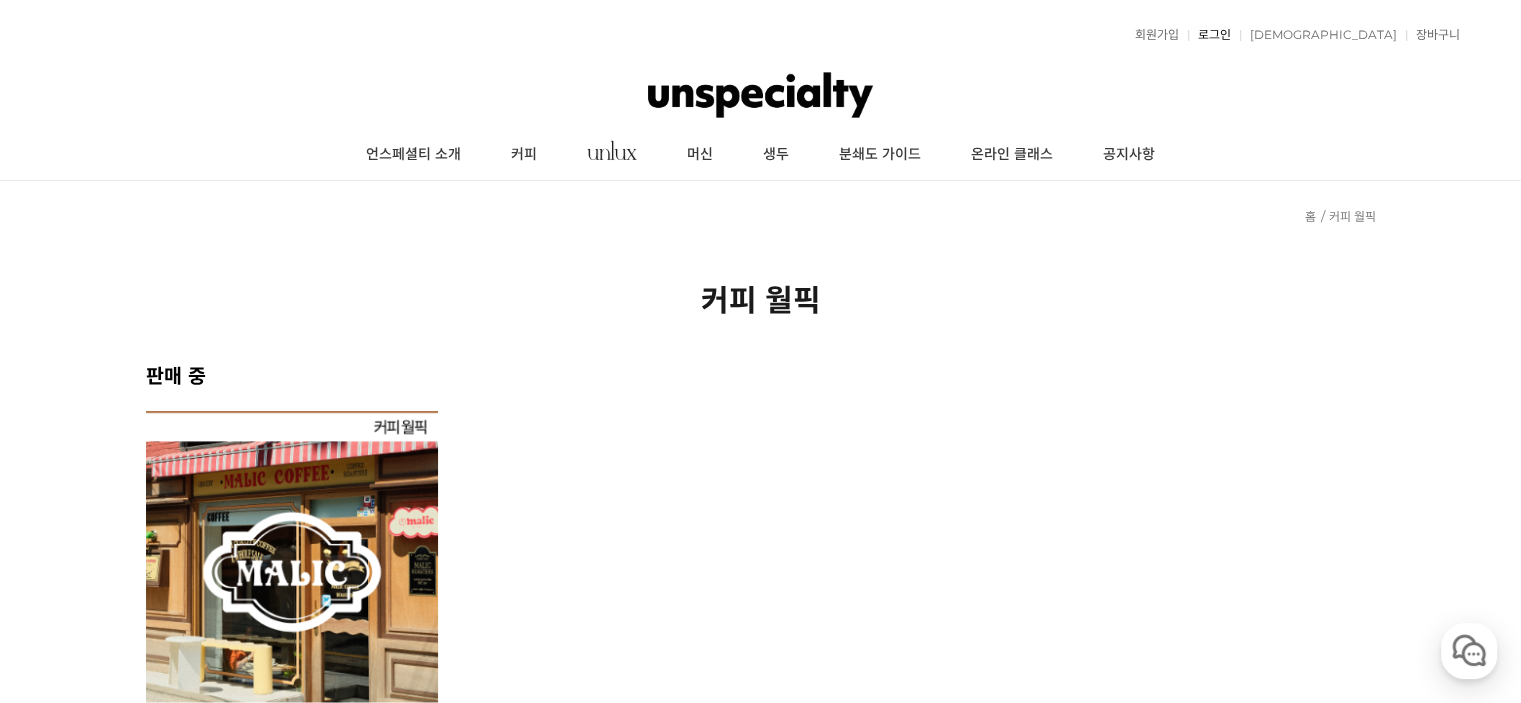 click on "로그인" at bounding box center [1209, 35] 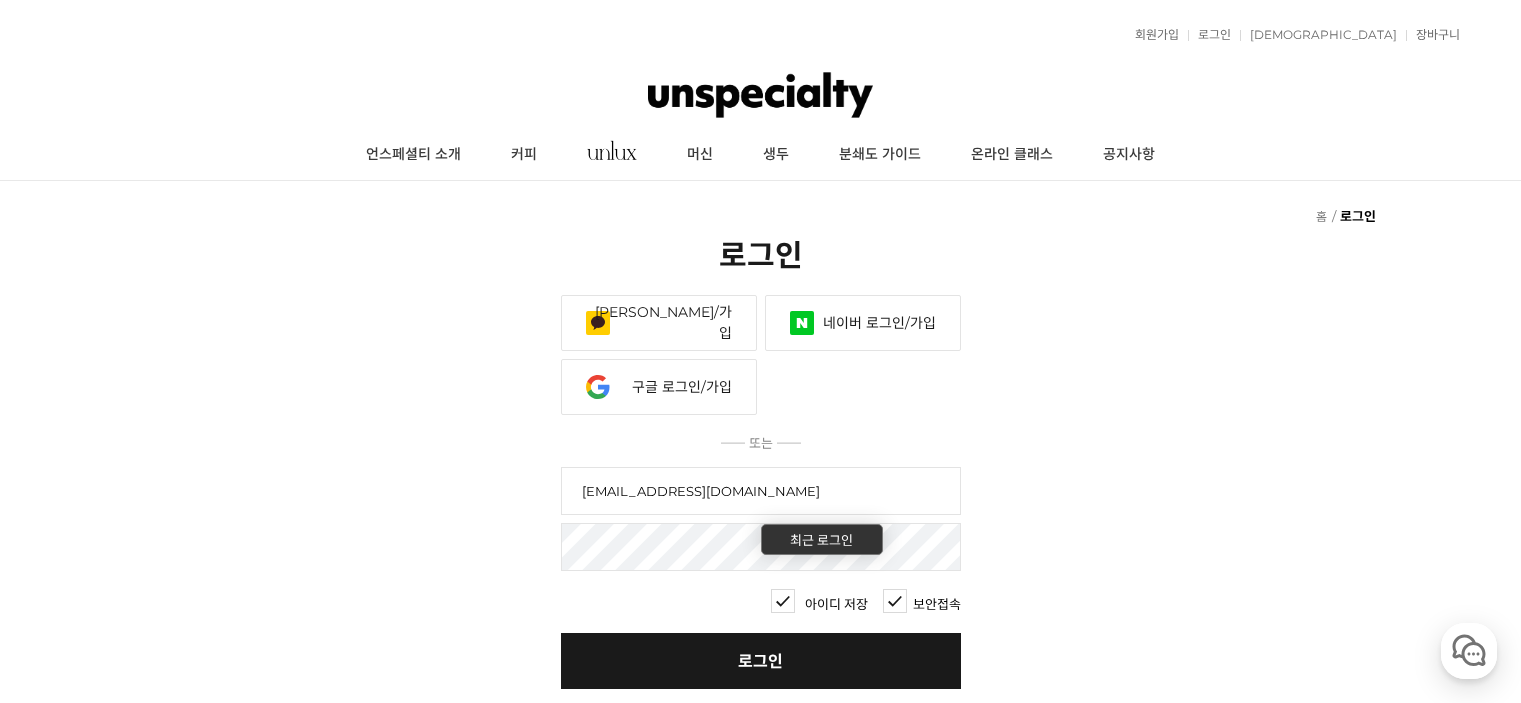 scroll, scrollTop: 0, scrollLeft: 0, axis: both 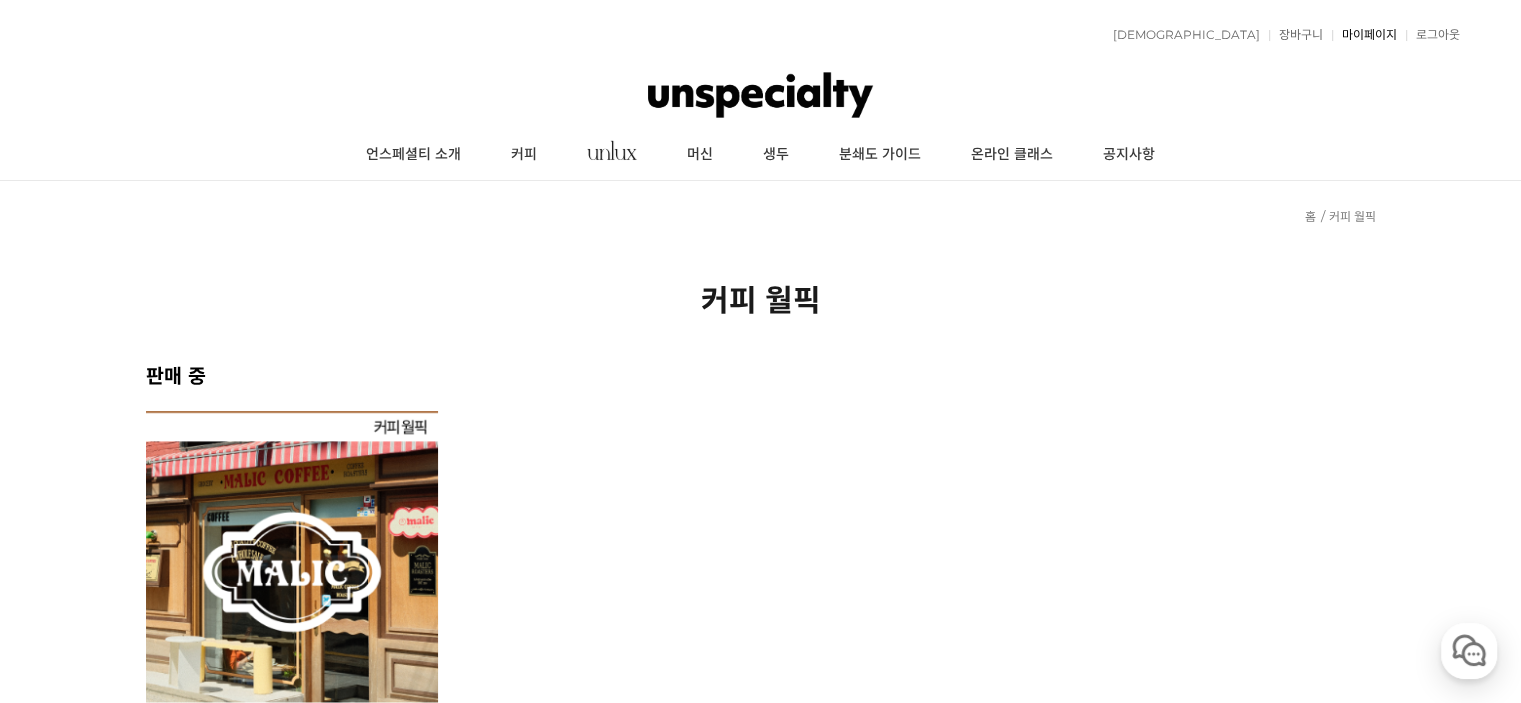 click on "마이페이지" at bounding box center (1364, 35) 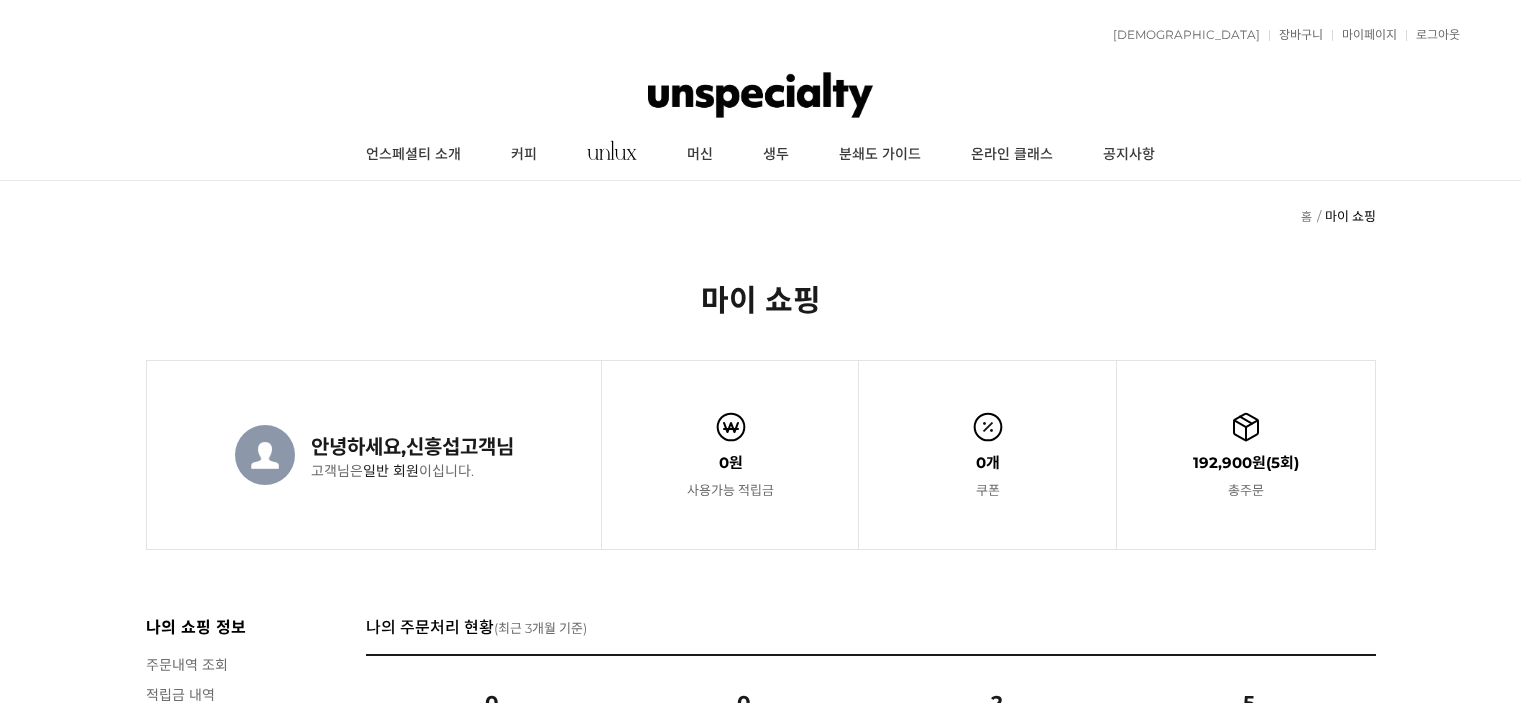 scroll, scrollTop: 0, scrollLeft: 0, axis: both 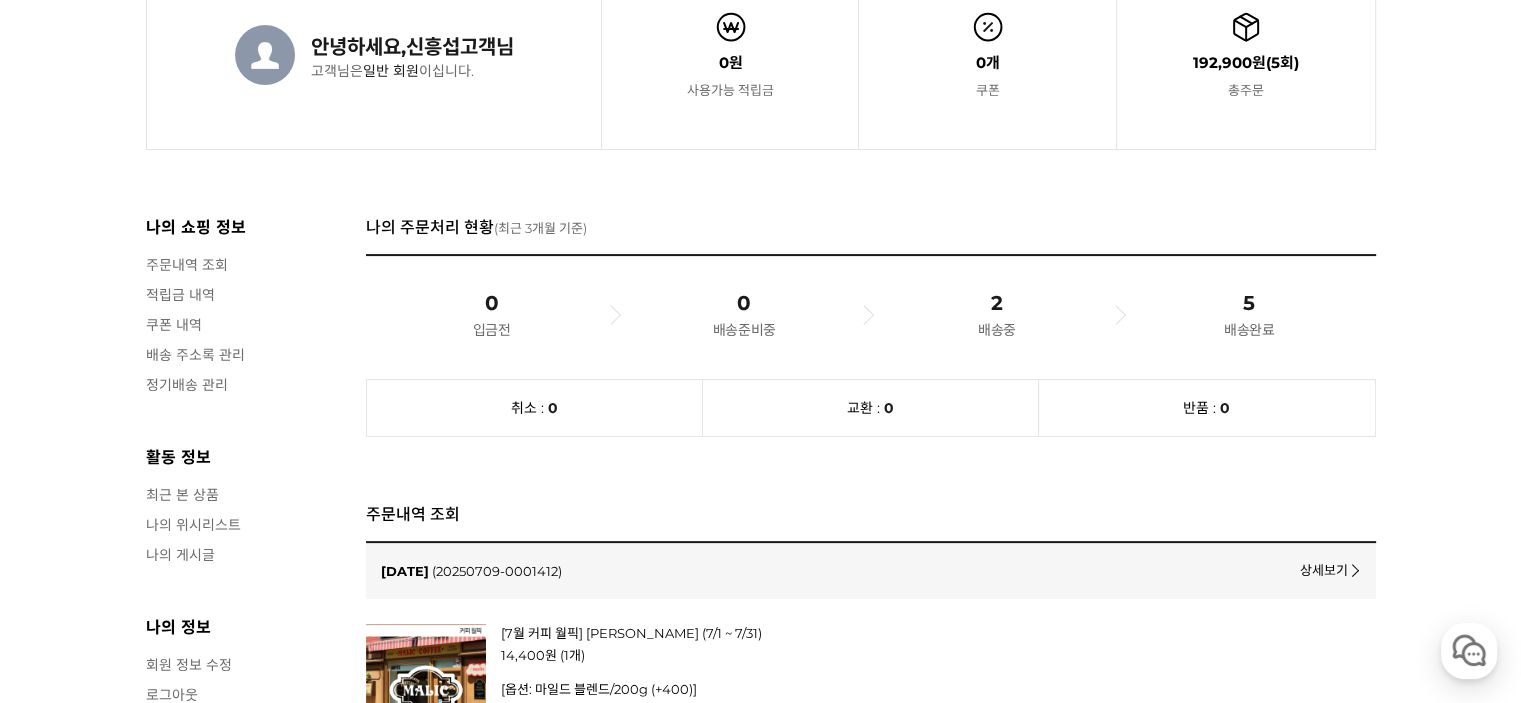 click at bounding box center (1352, 570) 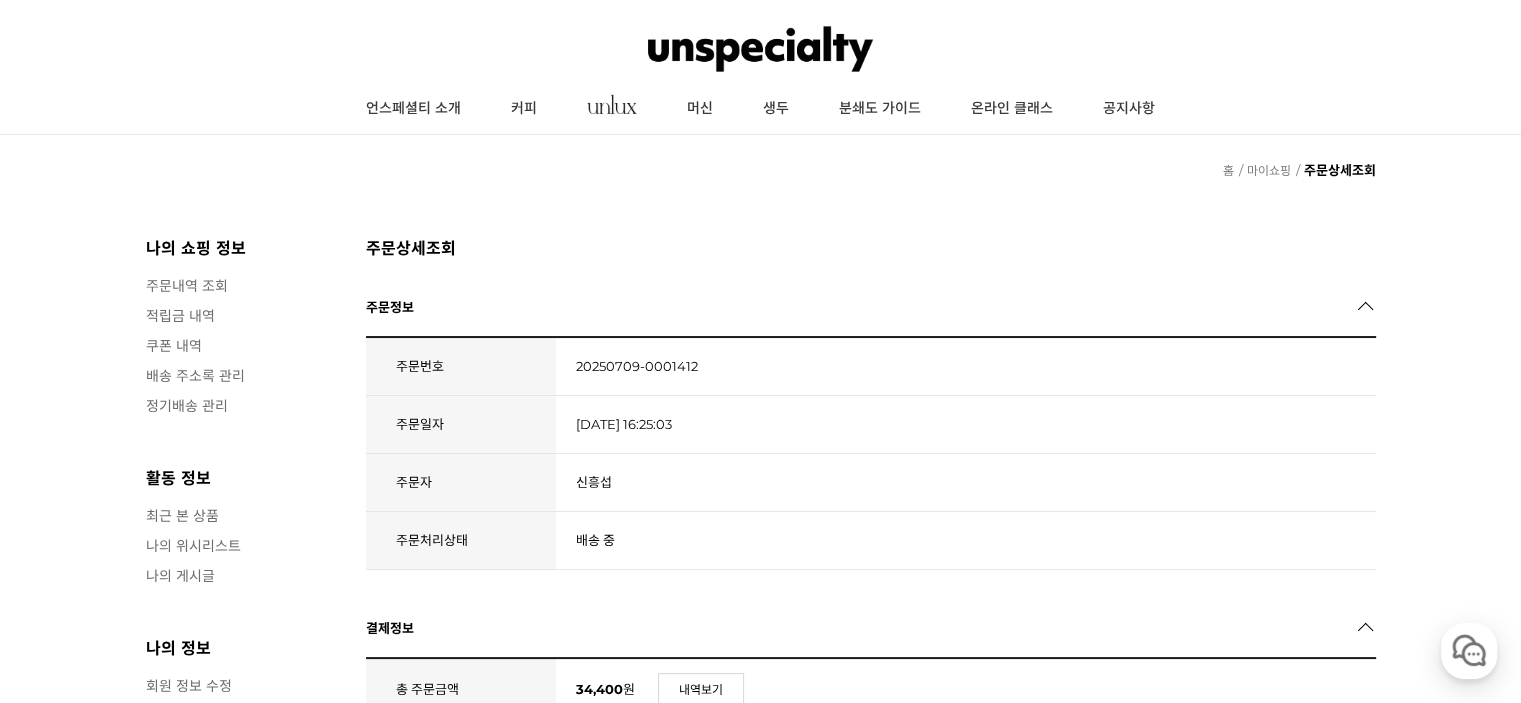 scroll, scrollTop: 0, scrollLeft: 0, axis: both 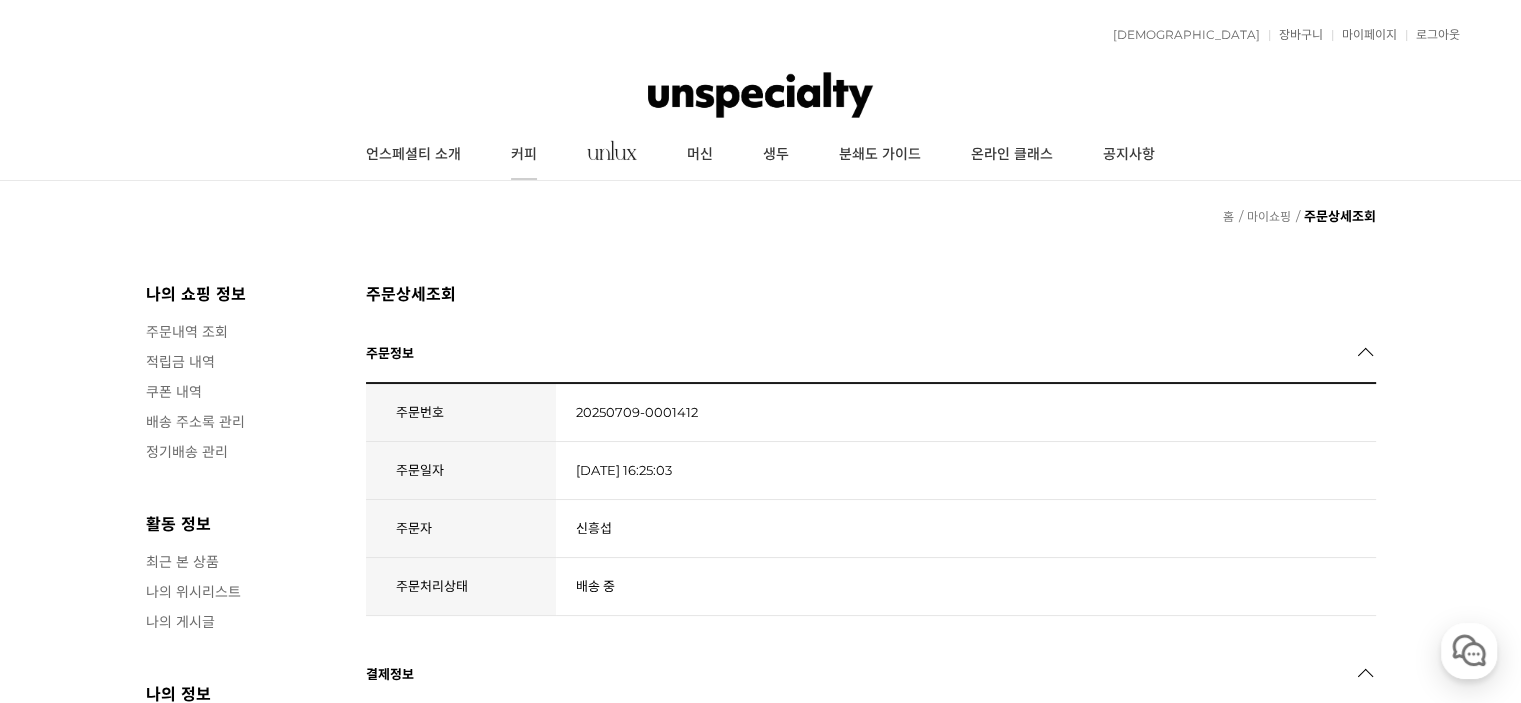 click on "커피" at bounding box center (524, 155) 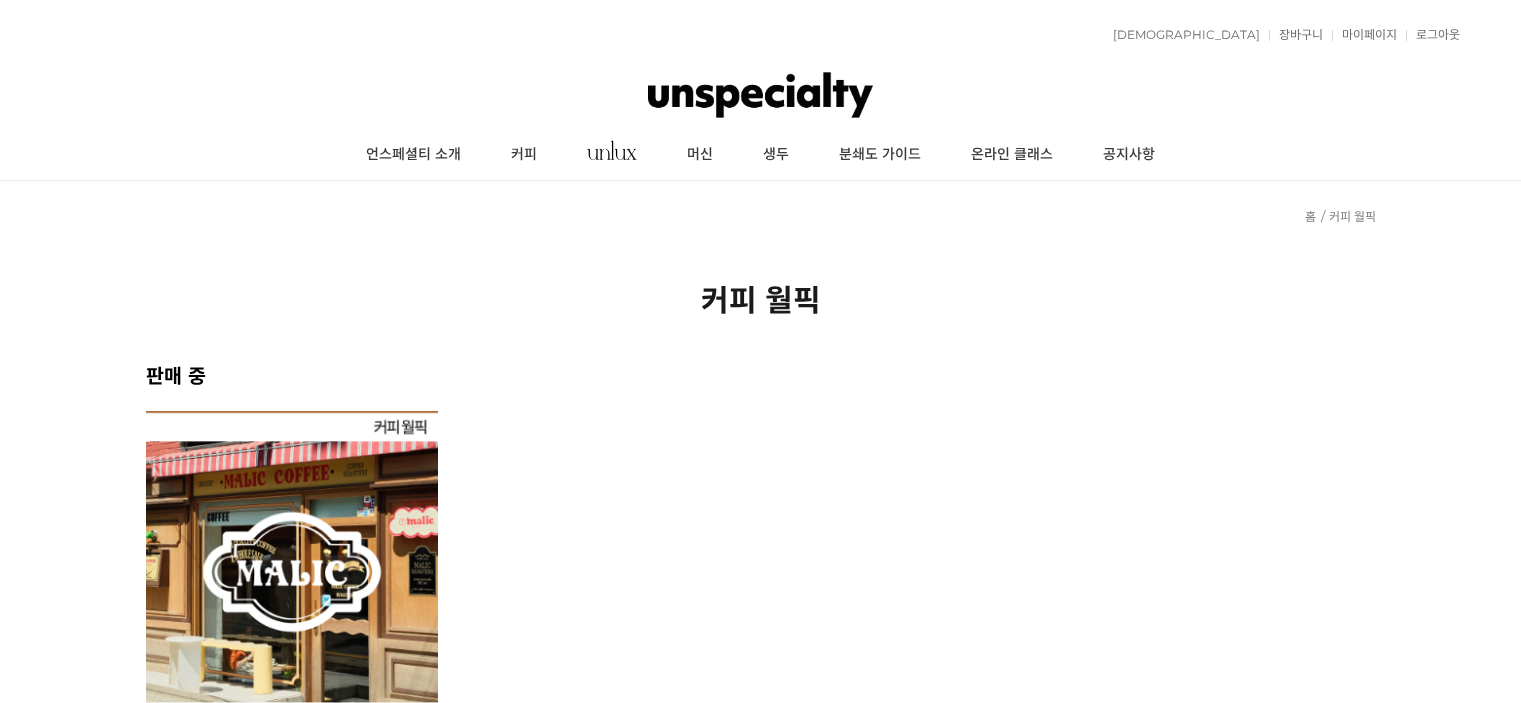 scroll, scrollTop: 0, scrollLeft: 0, axis: both 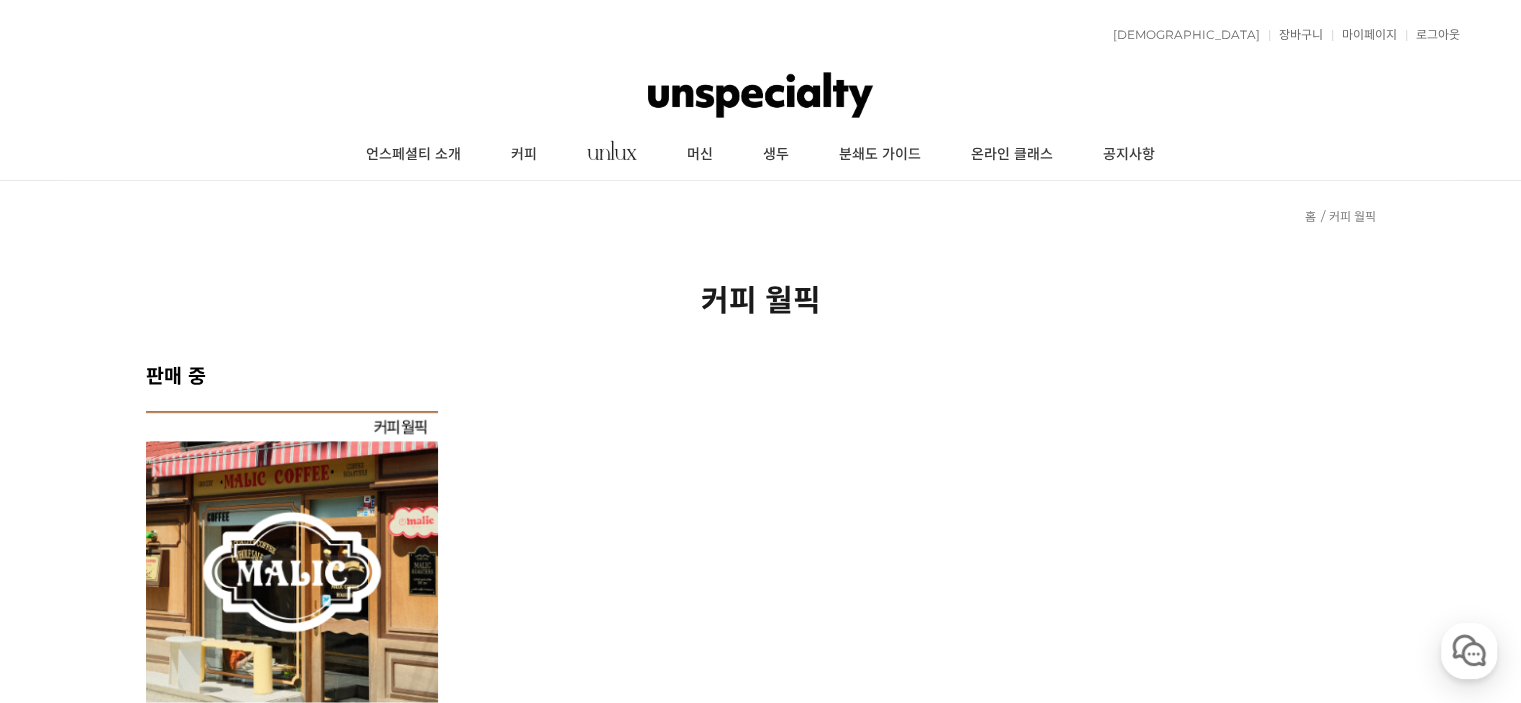 click at bounding box center (292, 557) 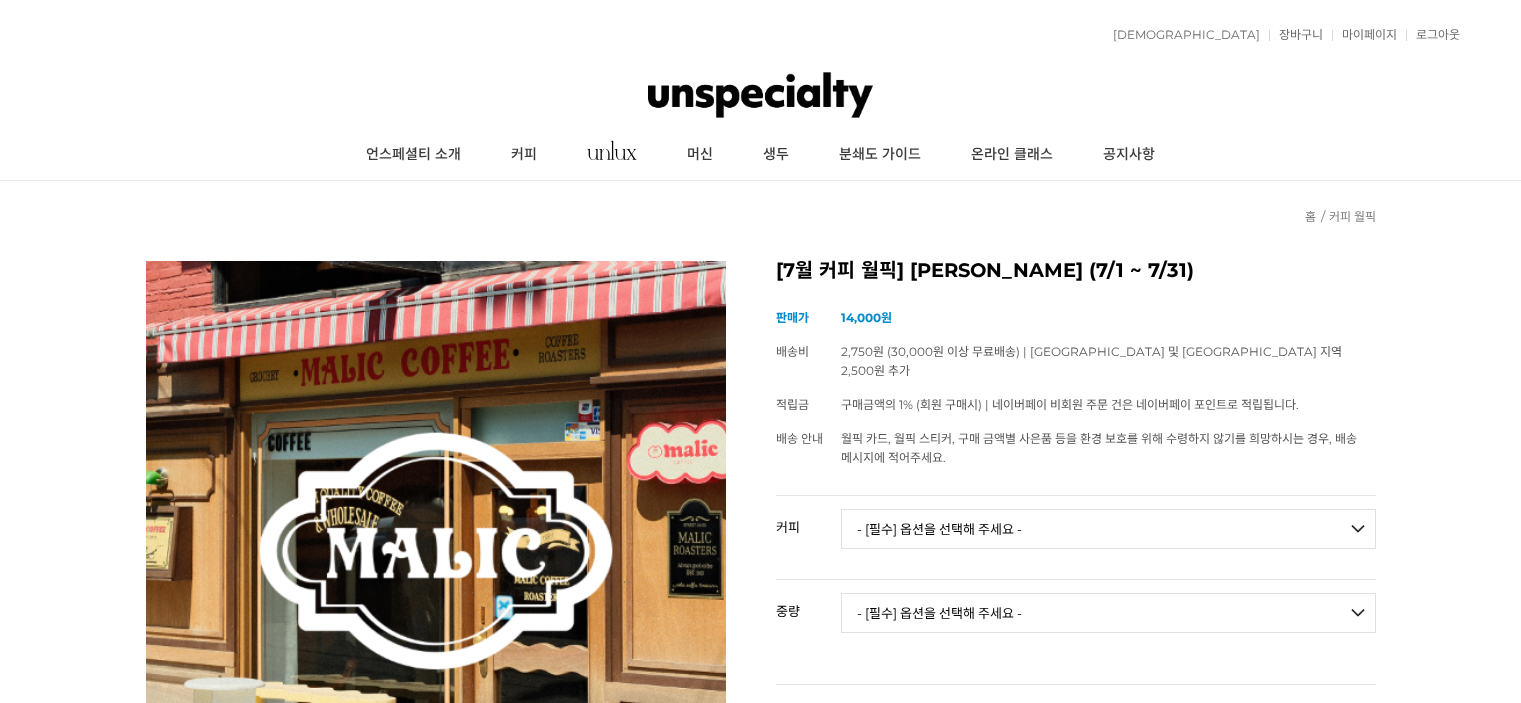 scroll, scrollTop: 0, scrollLeft: 0, axis: both 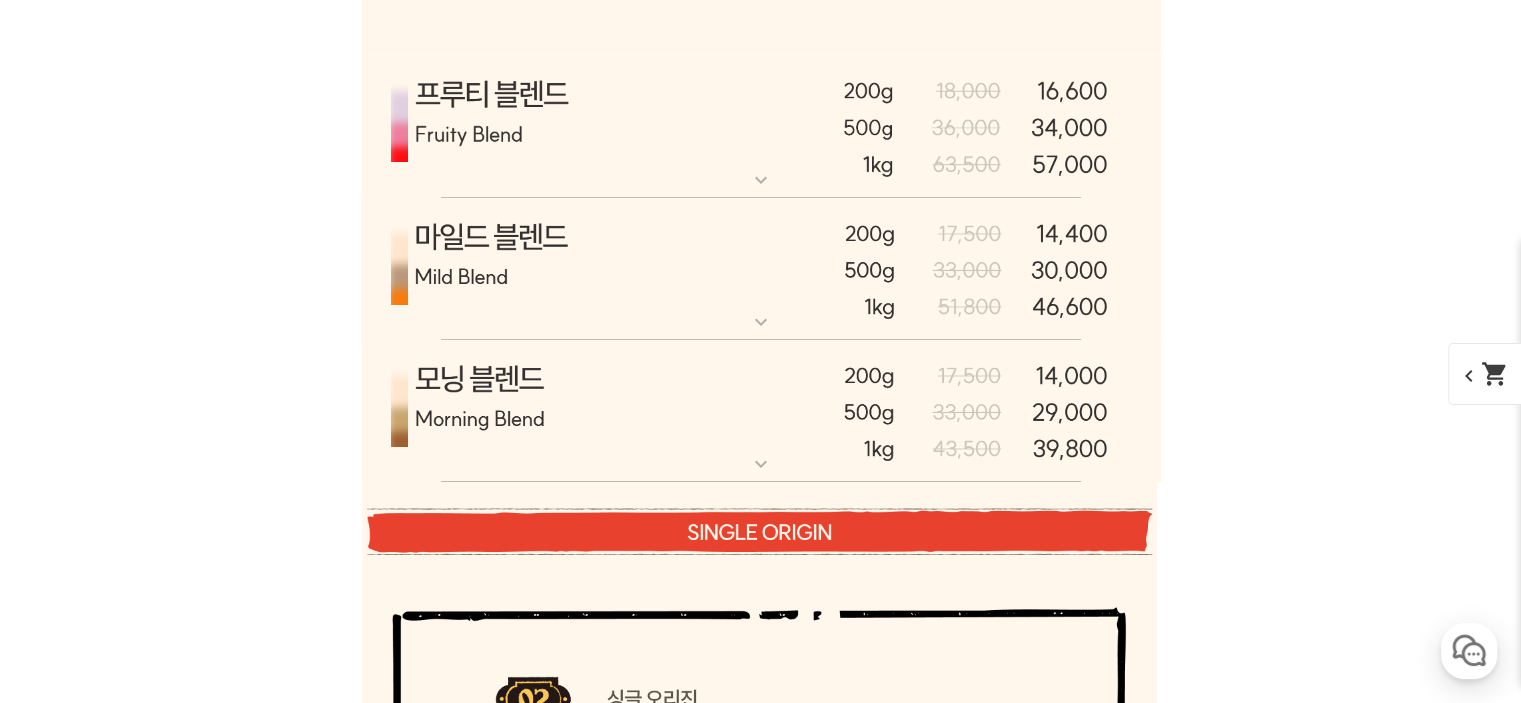click at bounding box center (761, 269) 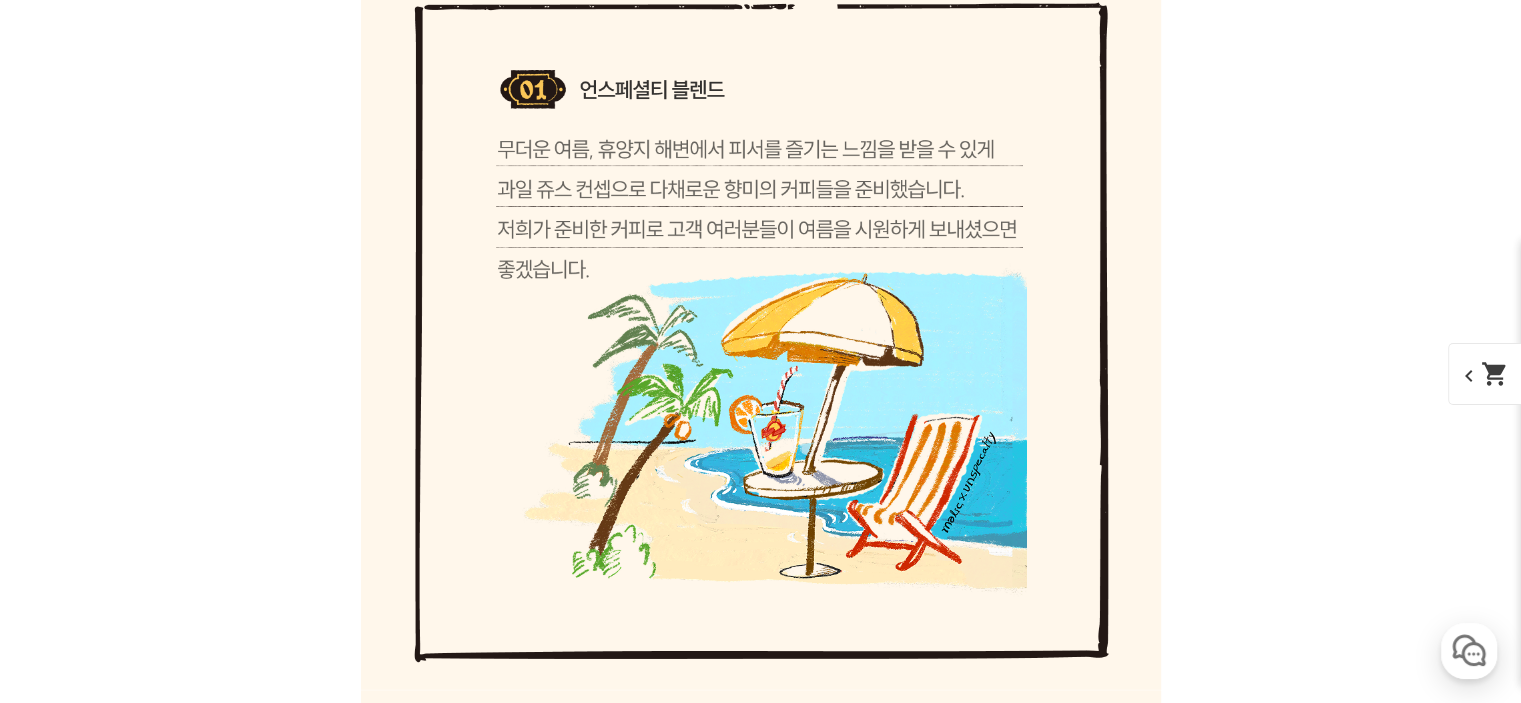 scroll, scrollTop: 5456, scrollLeft: 0, axis: vertical 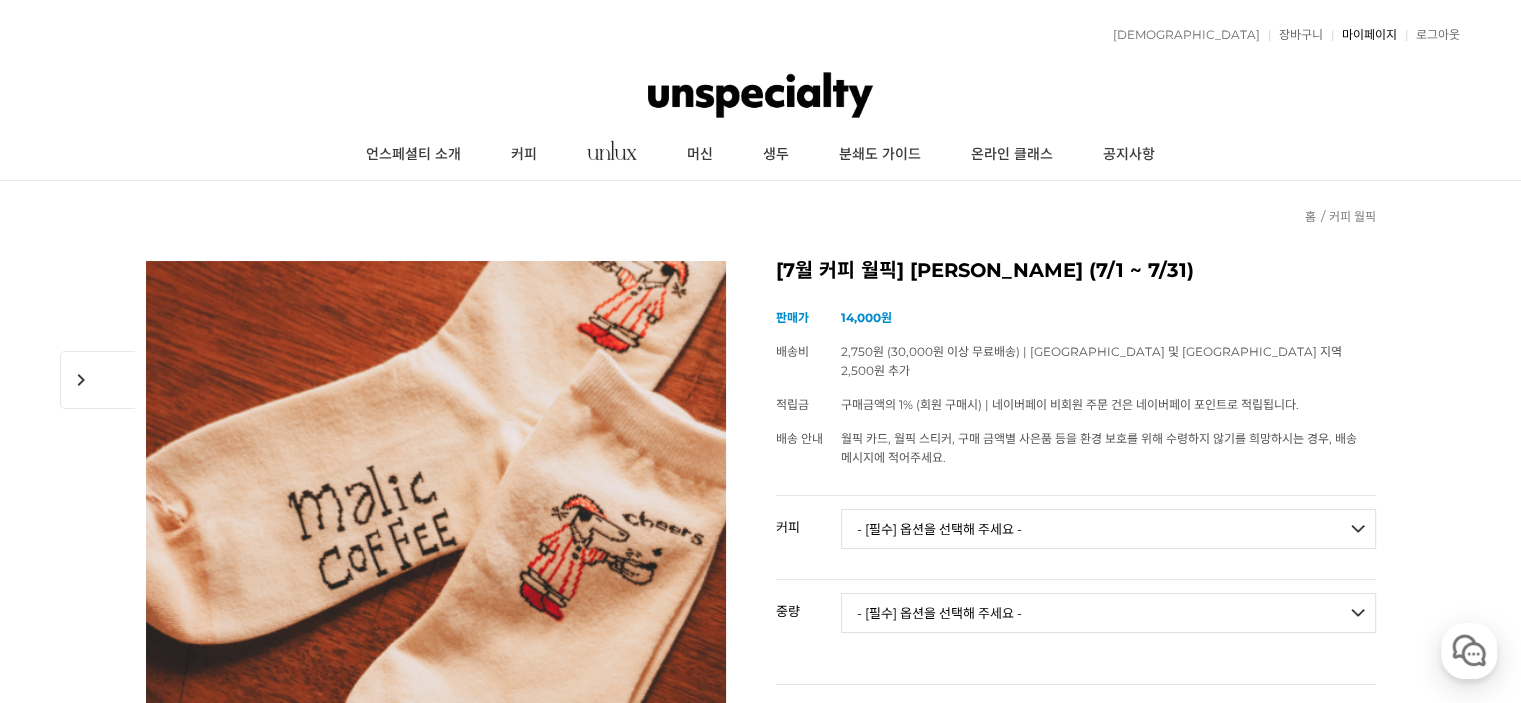 click on "마이페이지" at bounding box center [1364, 35] 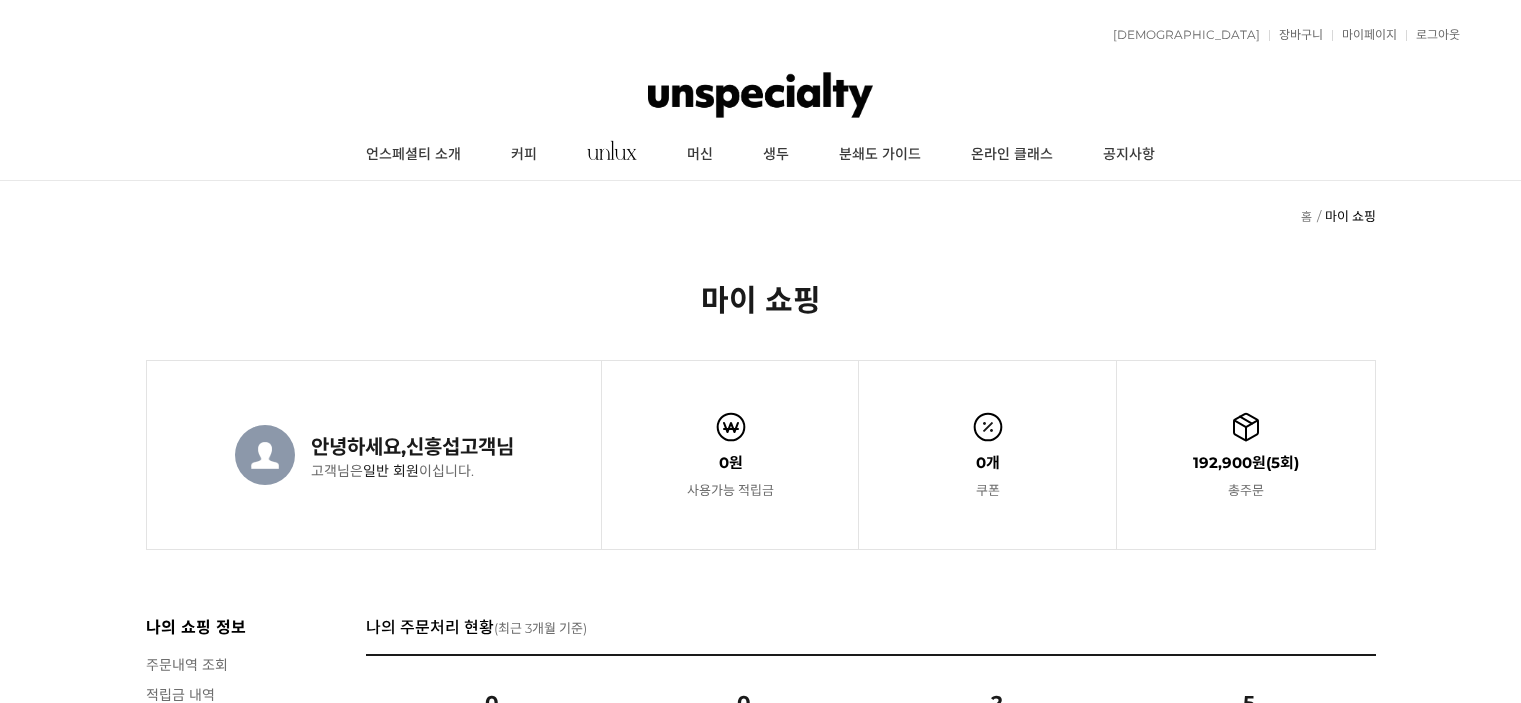 scroll, scrollTop: 0, scrollLeft: 0, axis: both 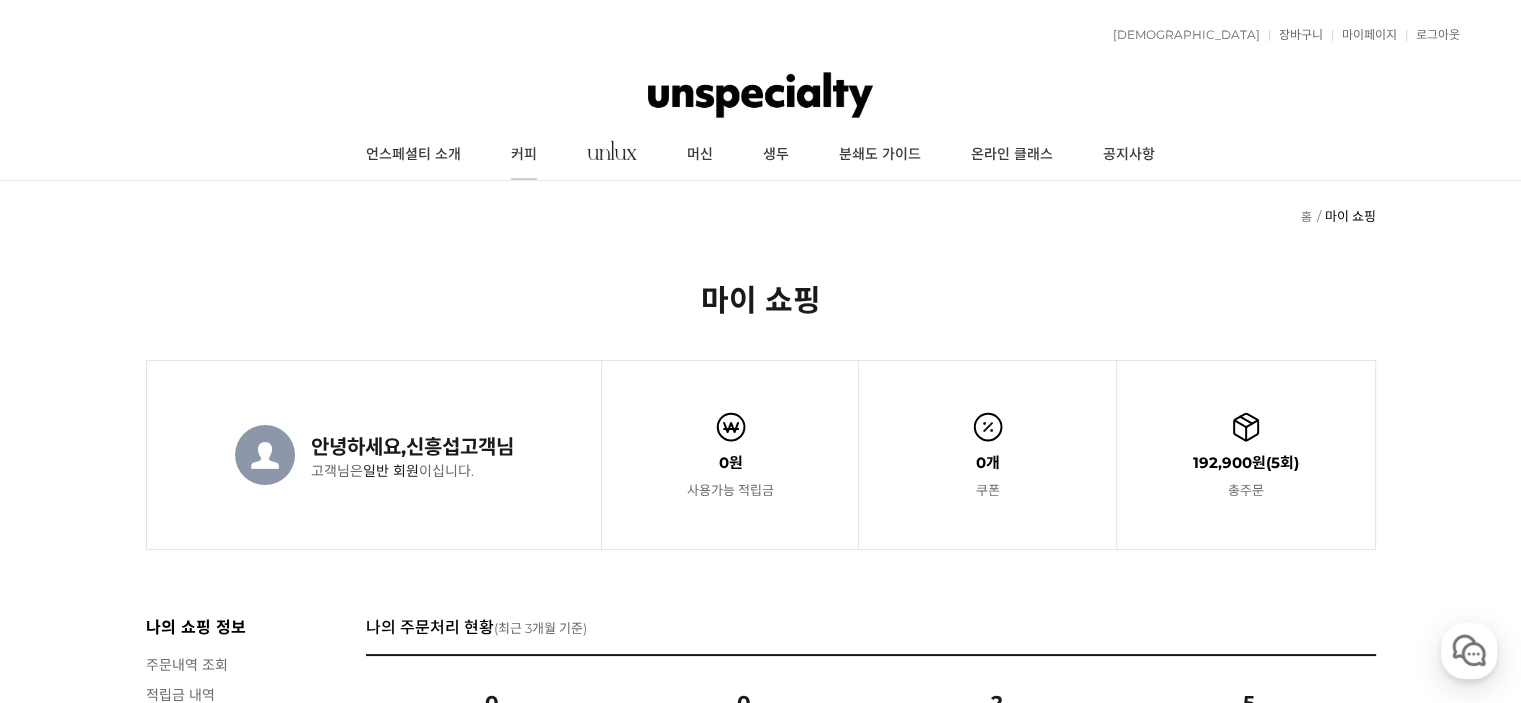 click on "커피" at bounding box center [524, 155] 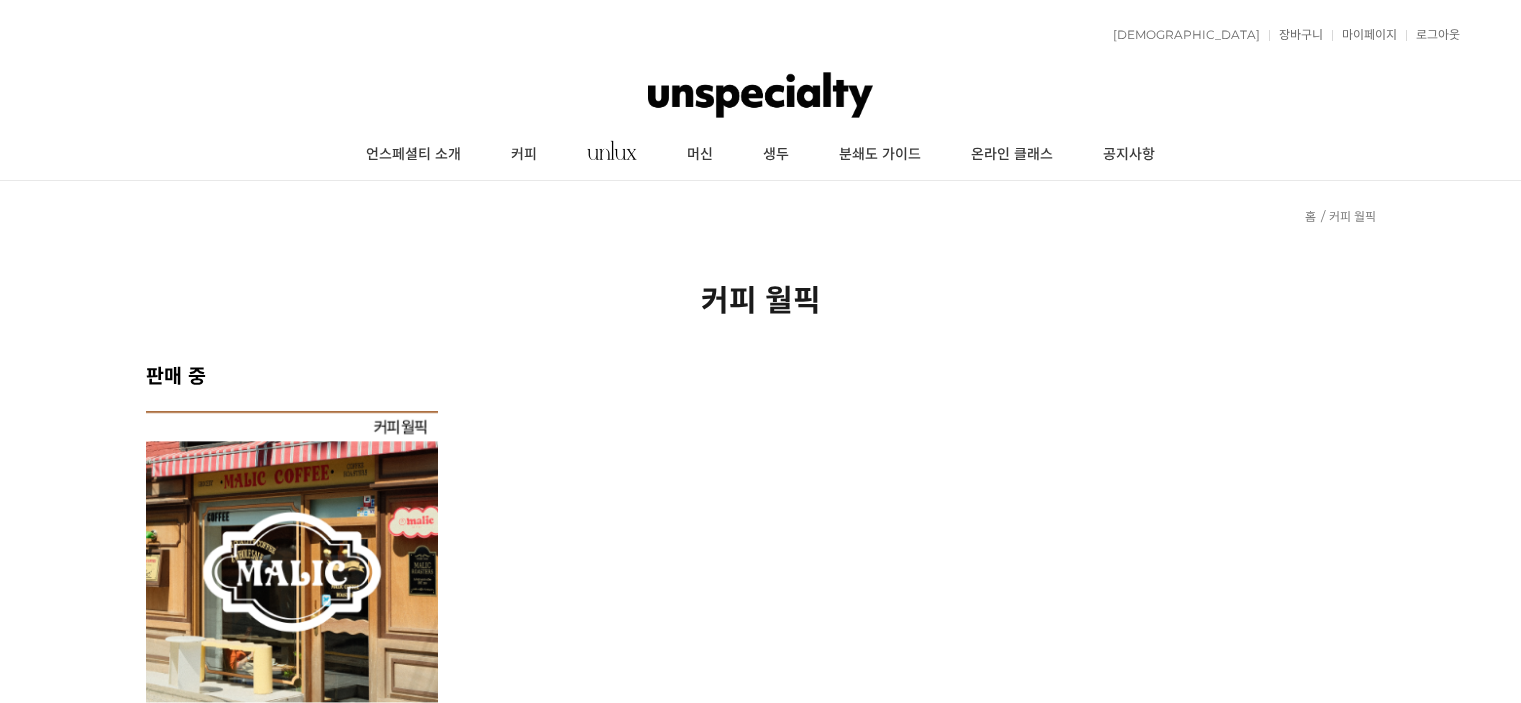 scroll, scrollTop: 0, scrollLeft: 0, axis: both 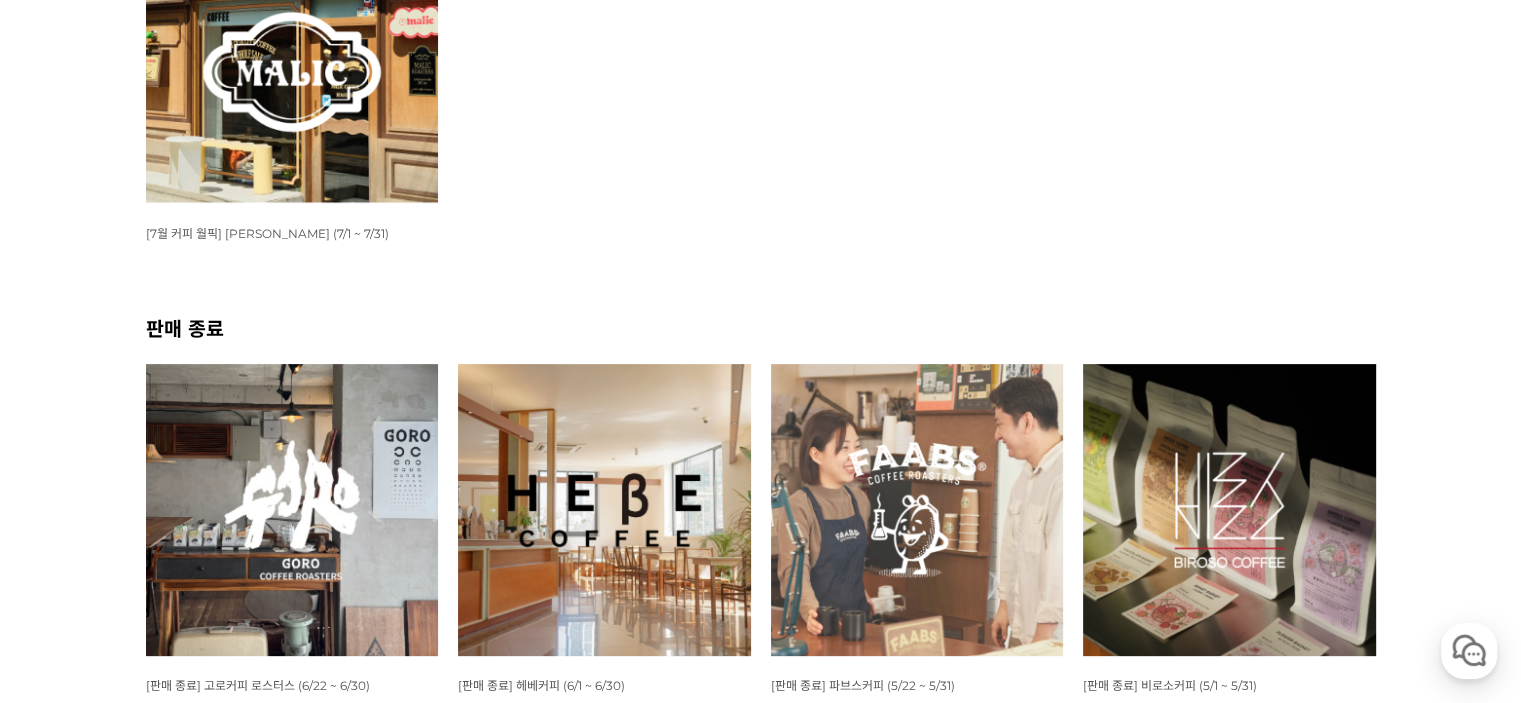 click at bounding box center (292, 57) 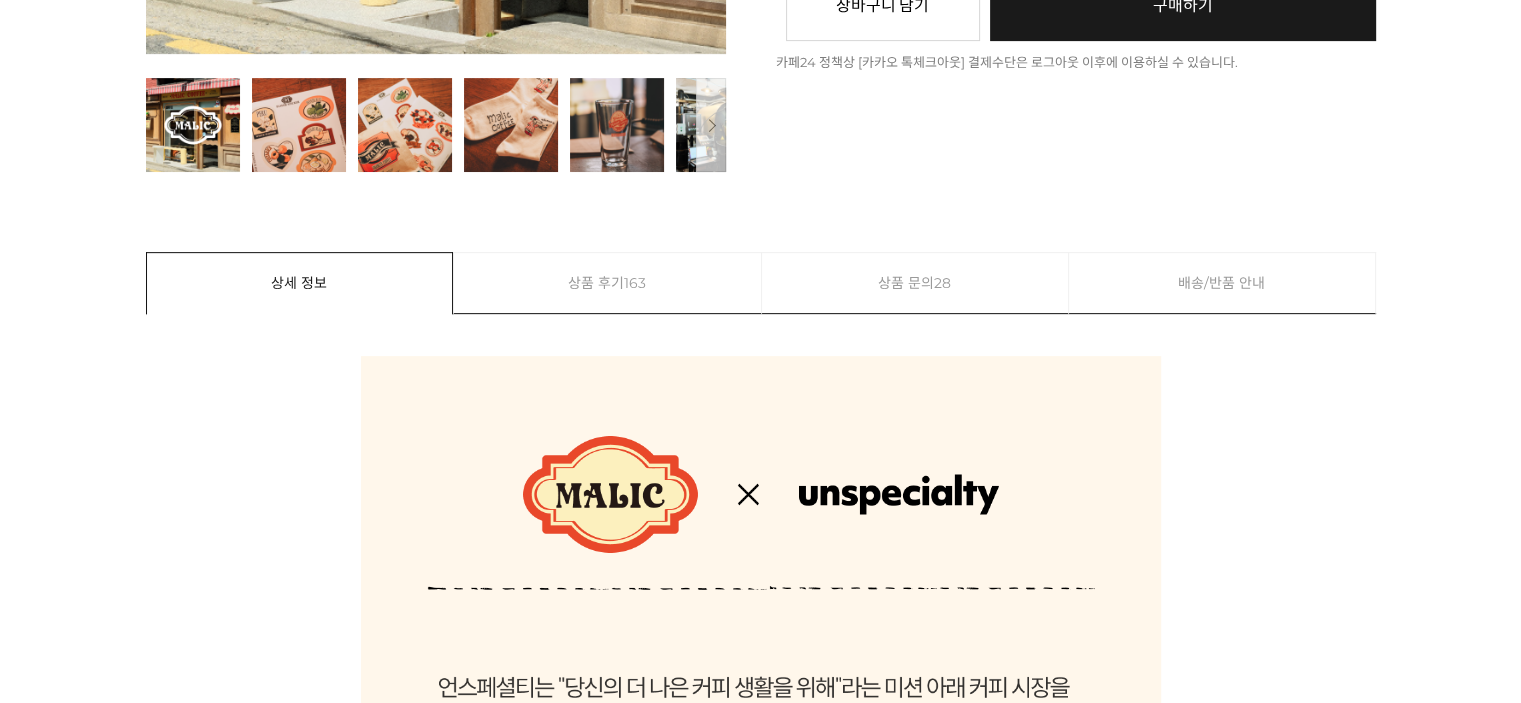 scroll, scrollTop: 0, scrollLeft: 0, axis: both 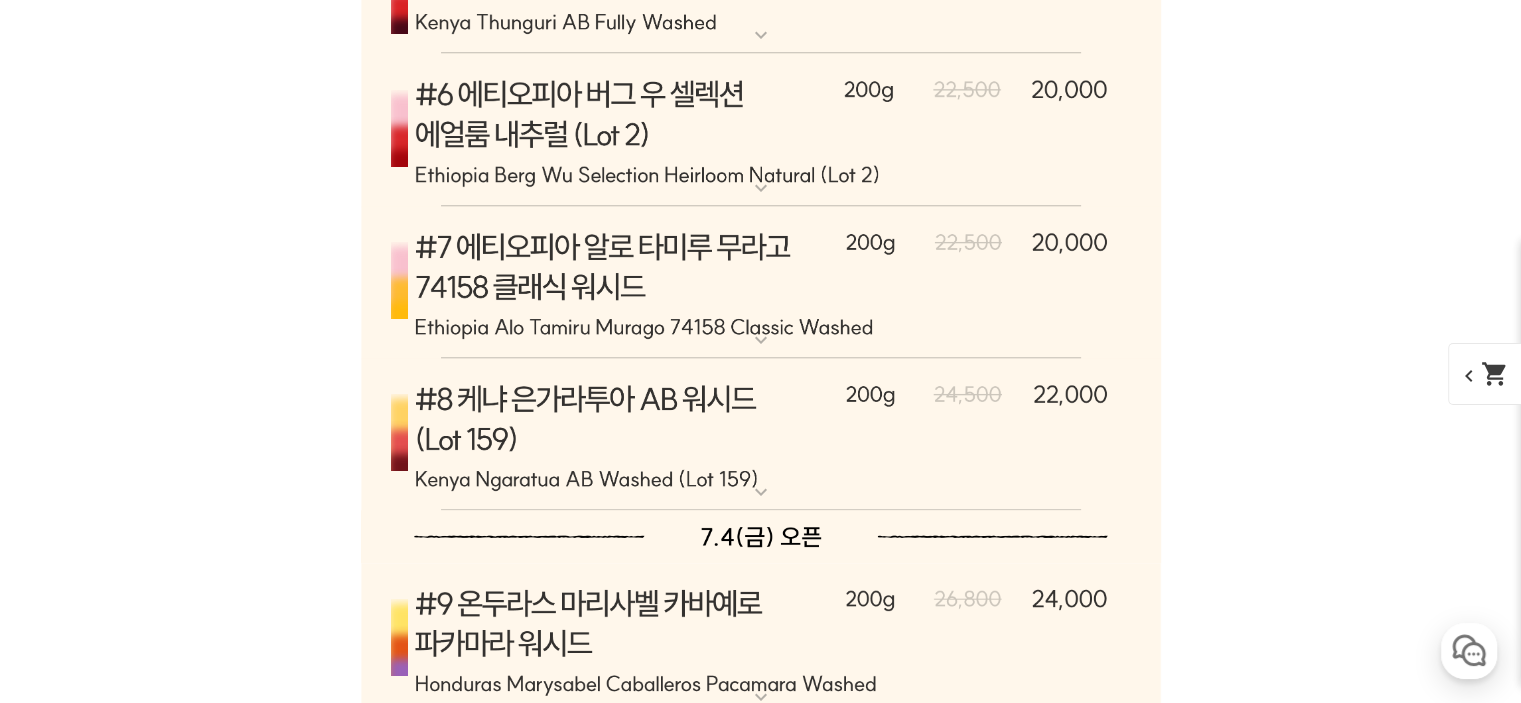 click at bounding box center (761, 282) 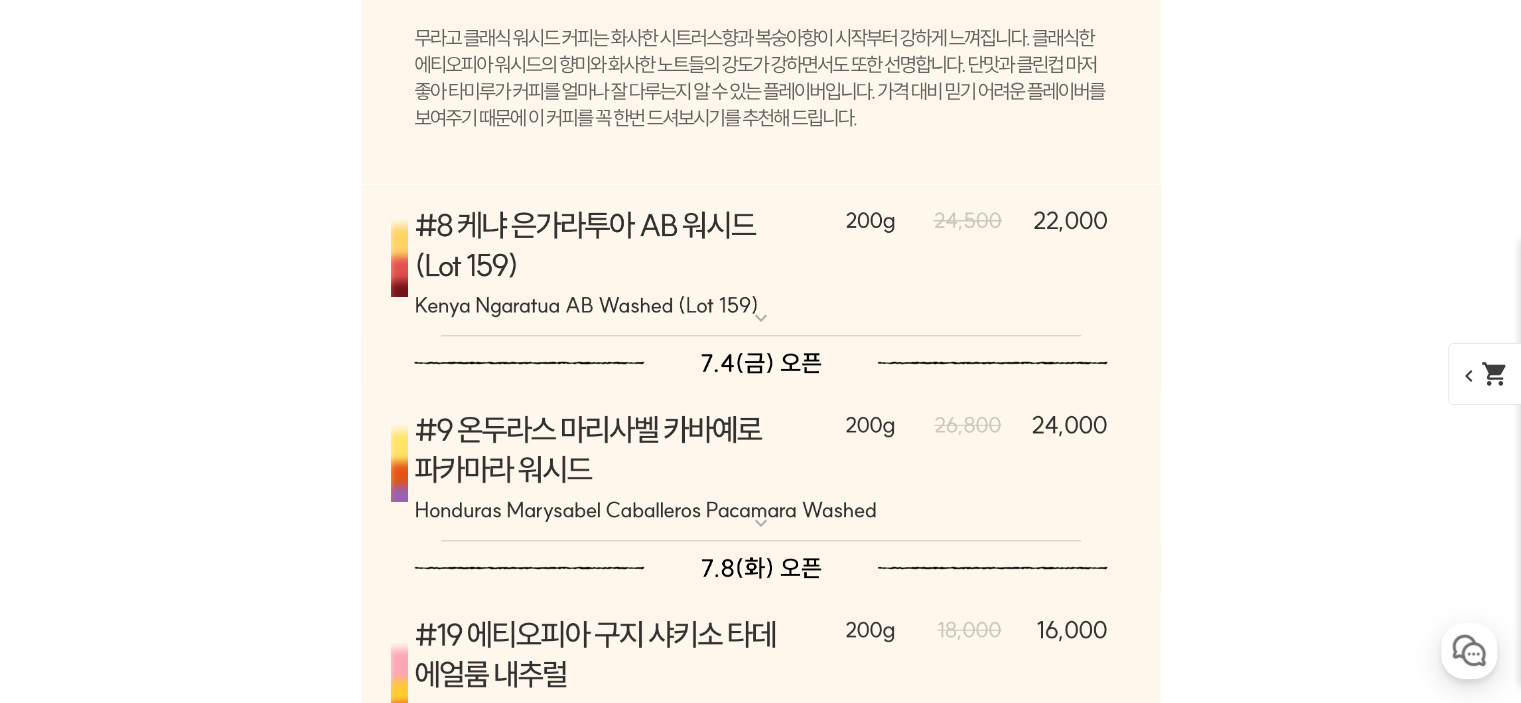 scroll, scrollTop: 10858, scrollLeft: 0, axis: vertical 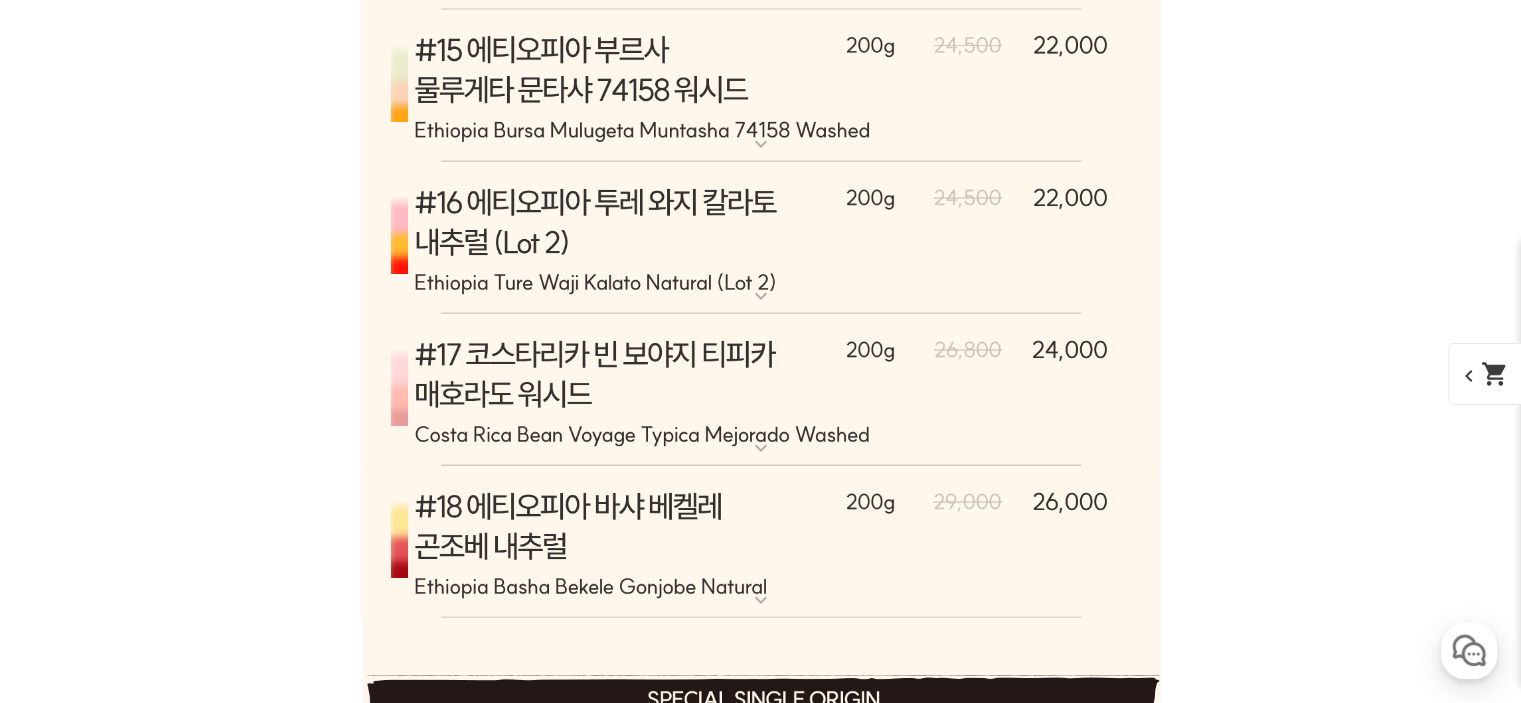 click at bounding box center [761, 238] 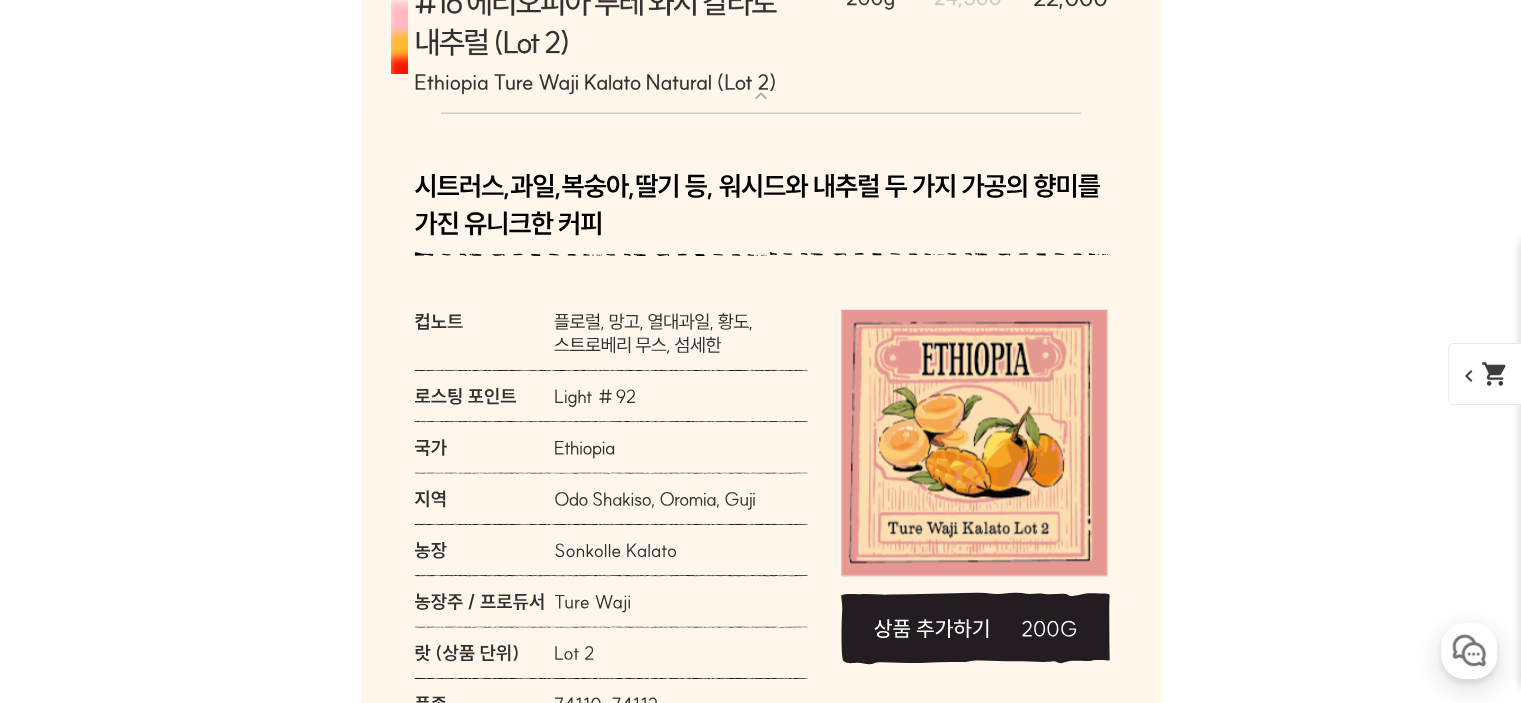 scroll, scrollTop: 12360, scrollLeft: 0, axis: vertical 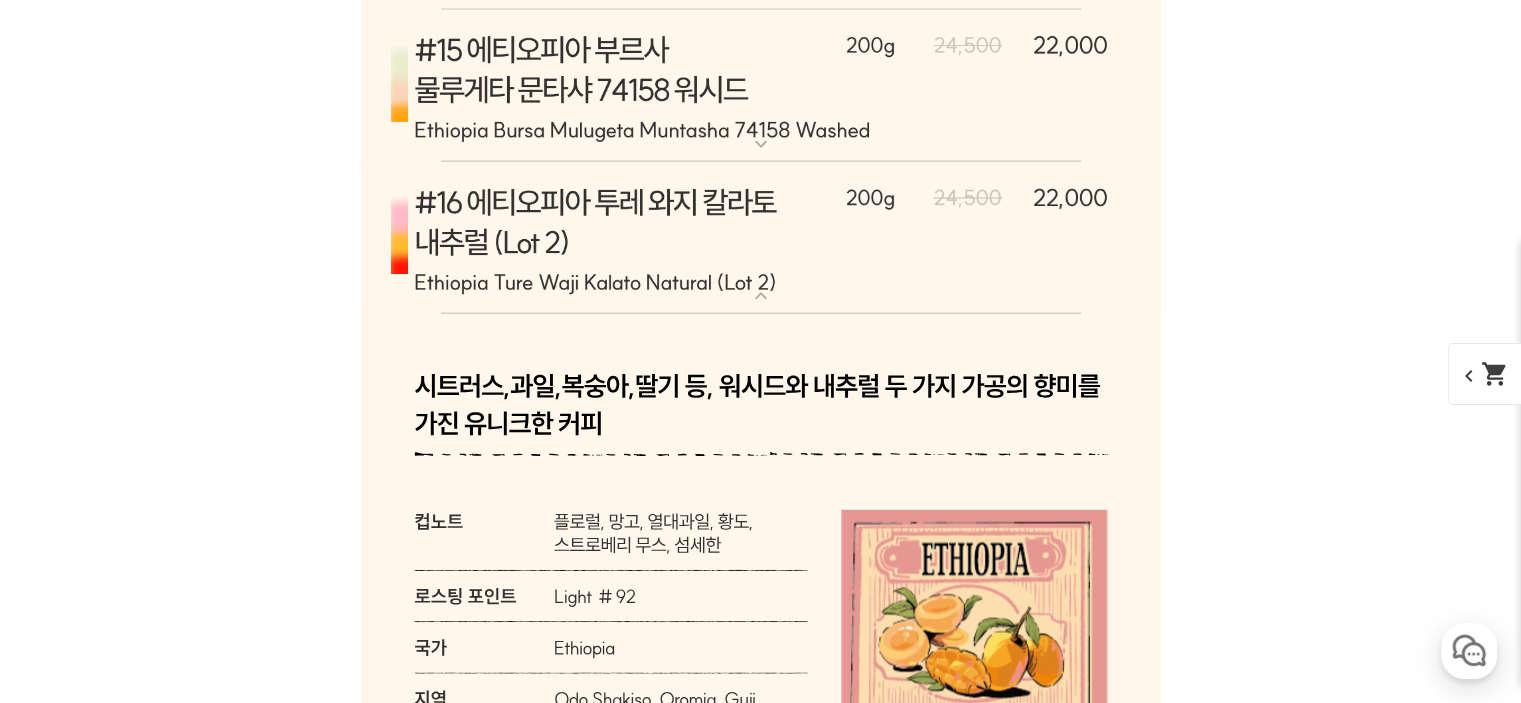click at bounding box center (761, 238) 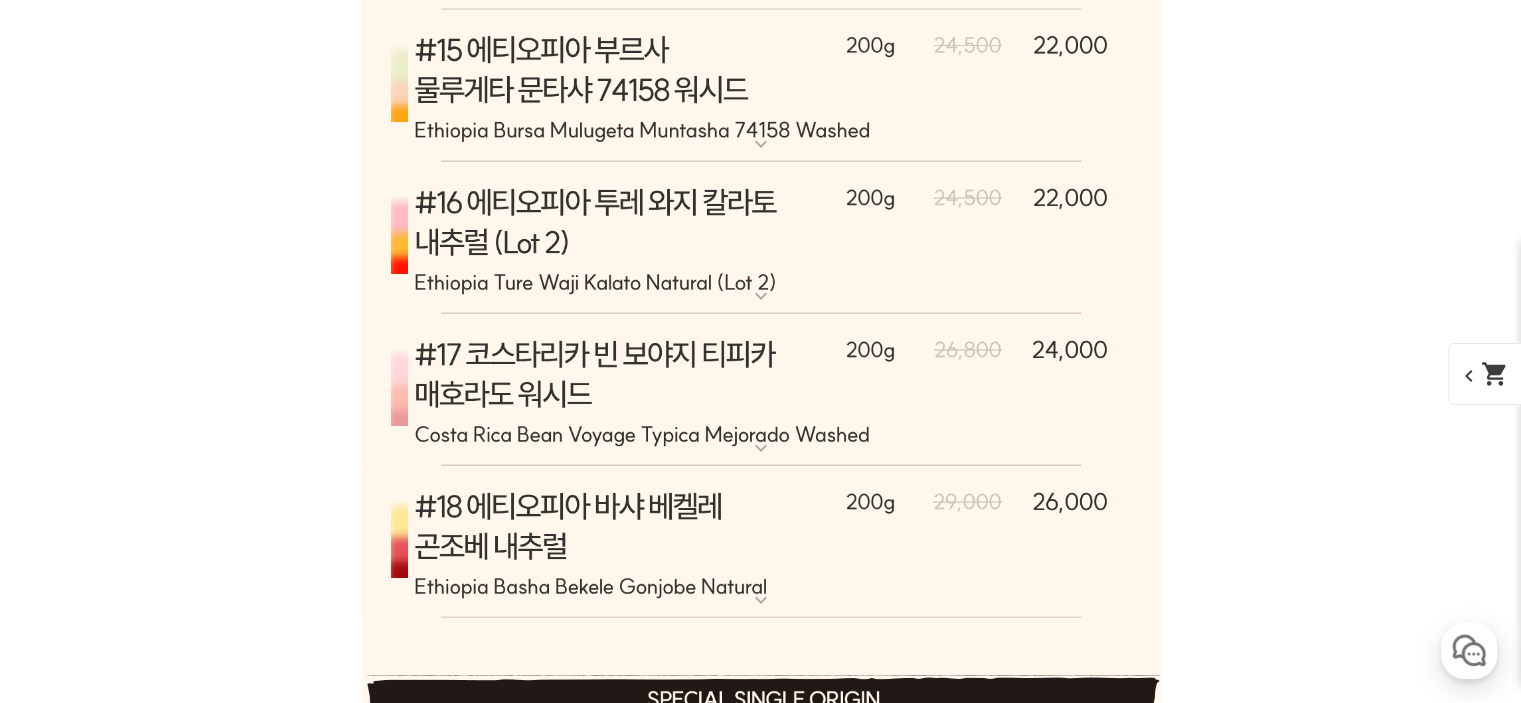 click at bounding box center [761, 542] 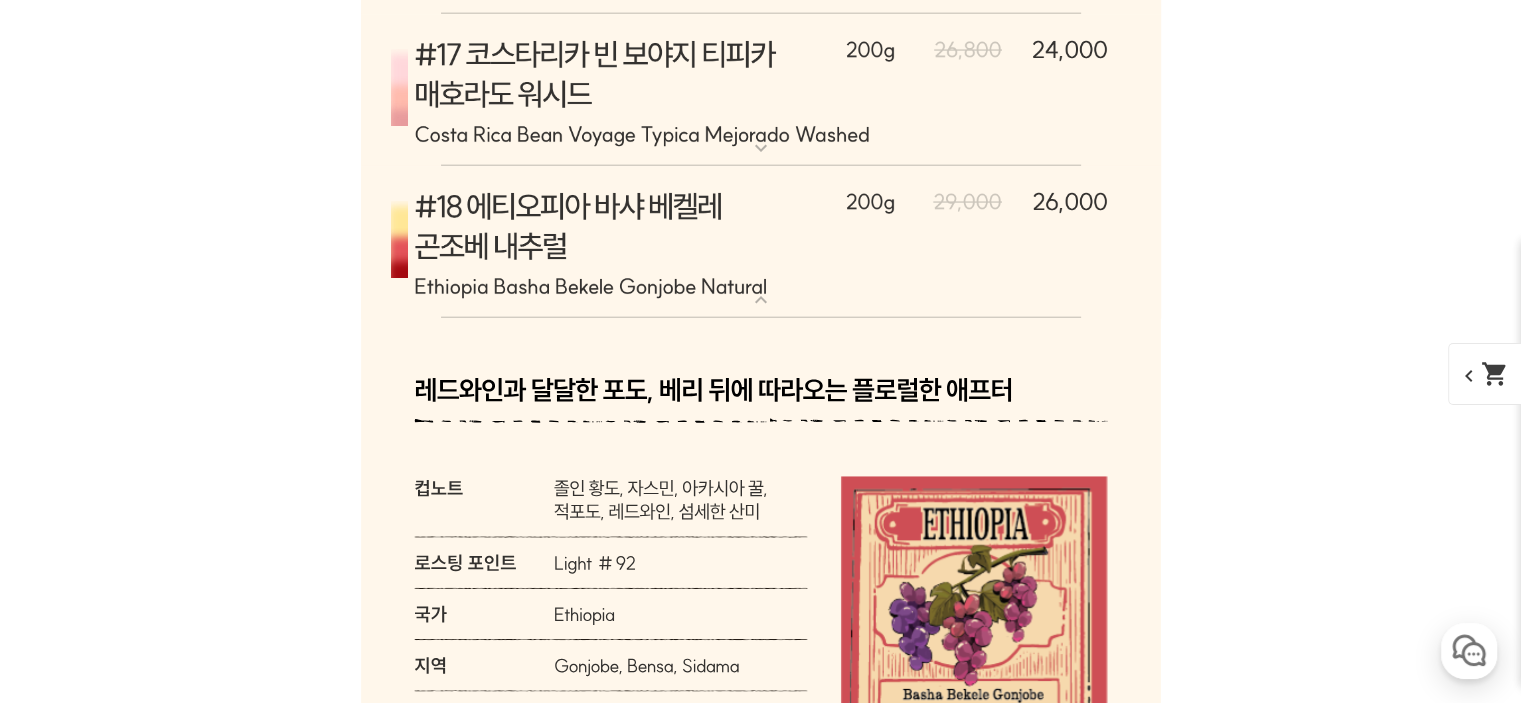 scroll, scrollTop: 12460, scrollLeft: 0, axis: vertical 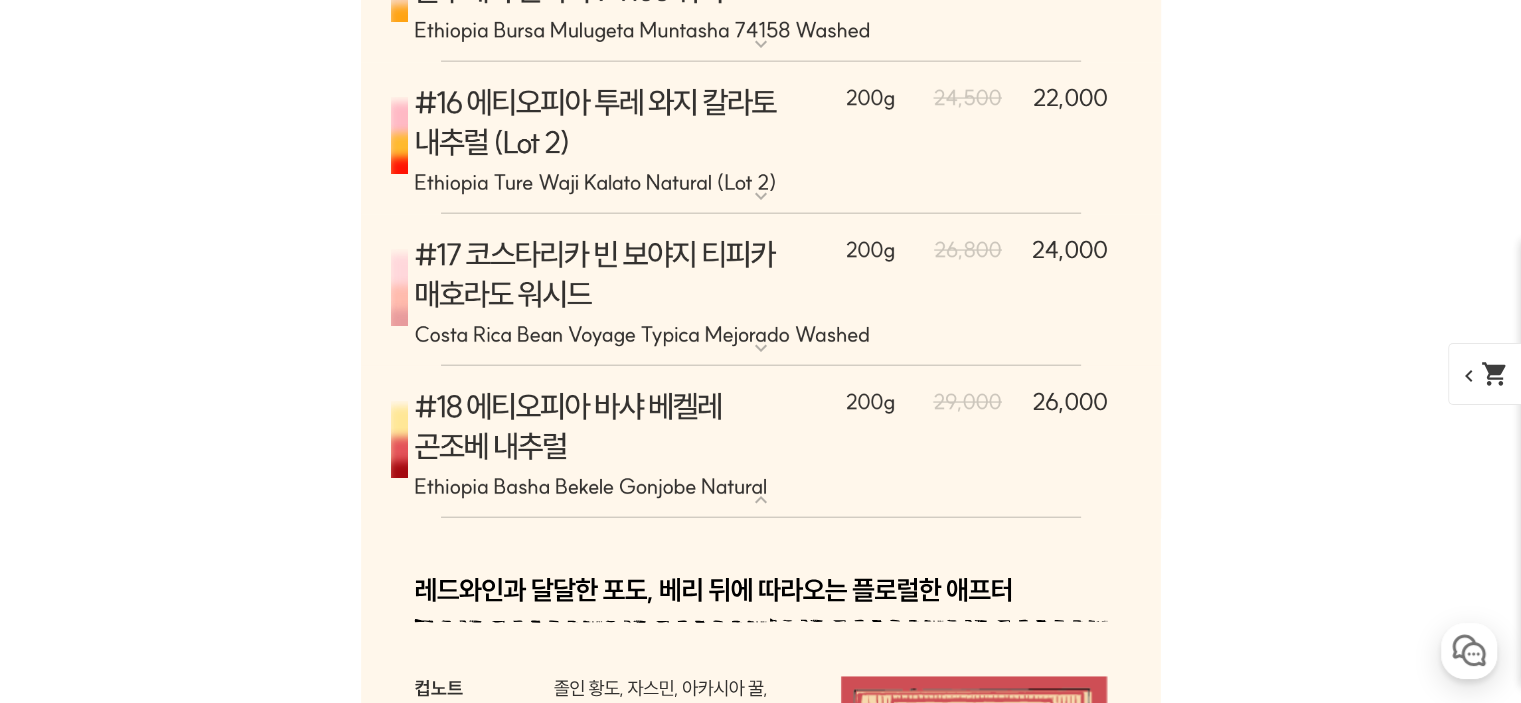 click at bounding box center (761, 442) 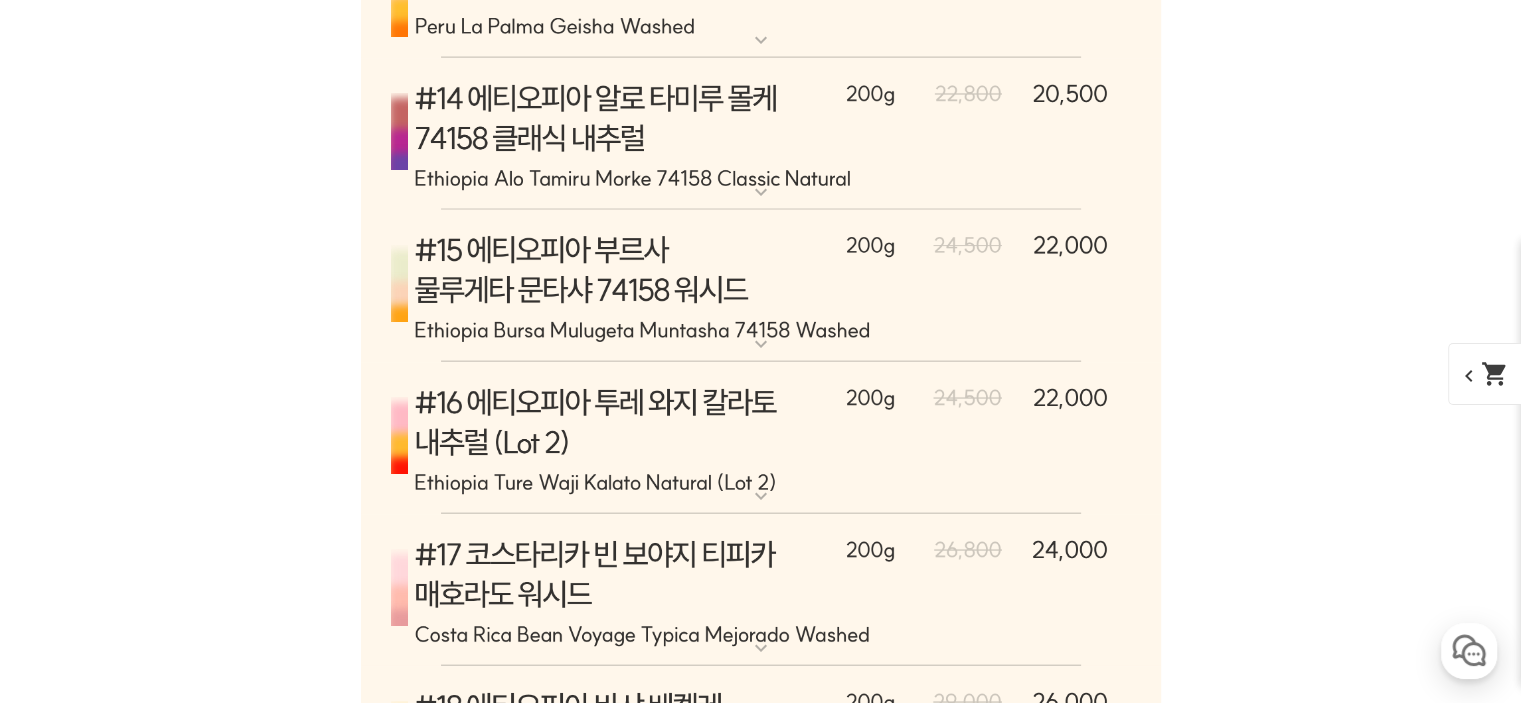 scroll, scrollTop: 12060, scrollLeft: 0, axis: vertical 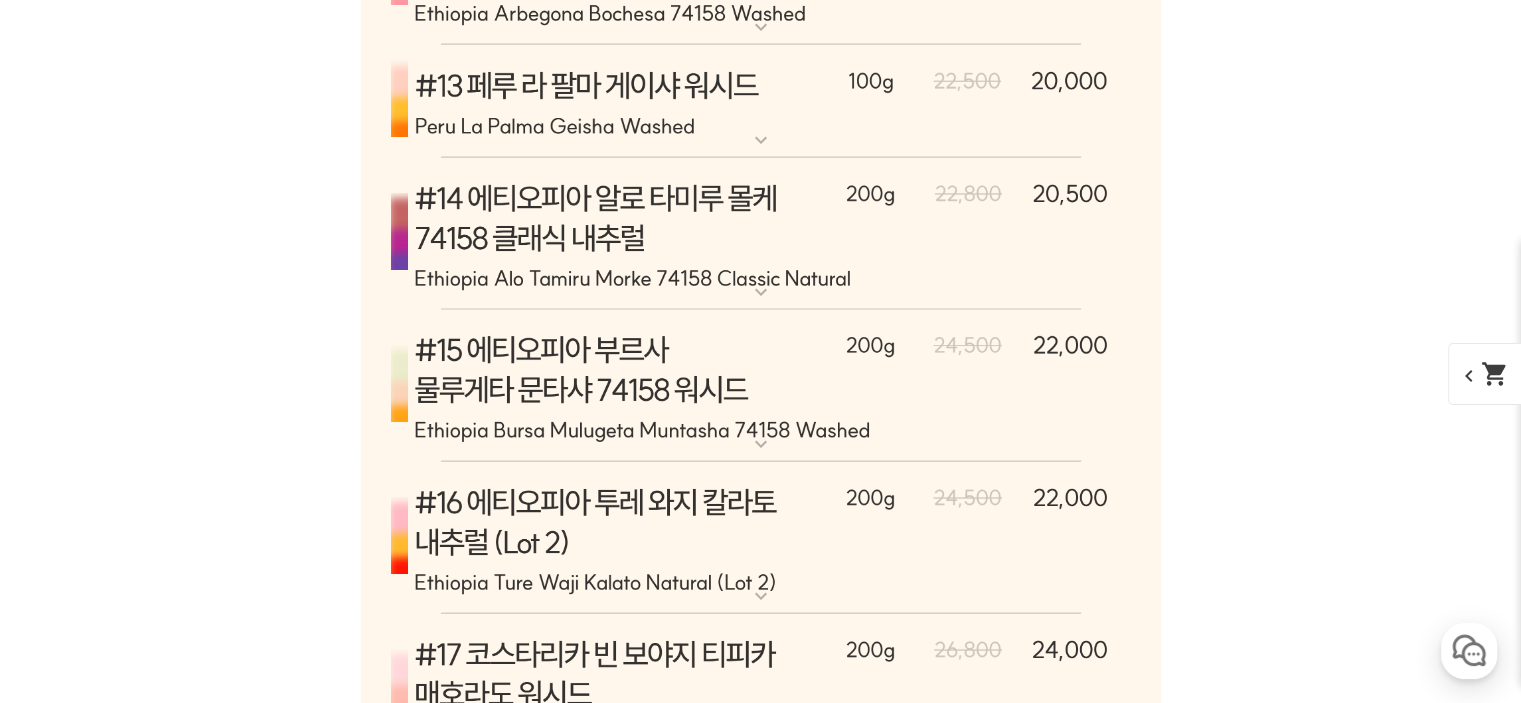 click at bounding box center (761, 386) 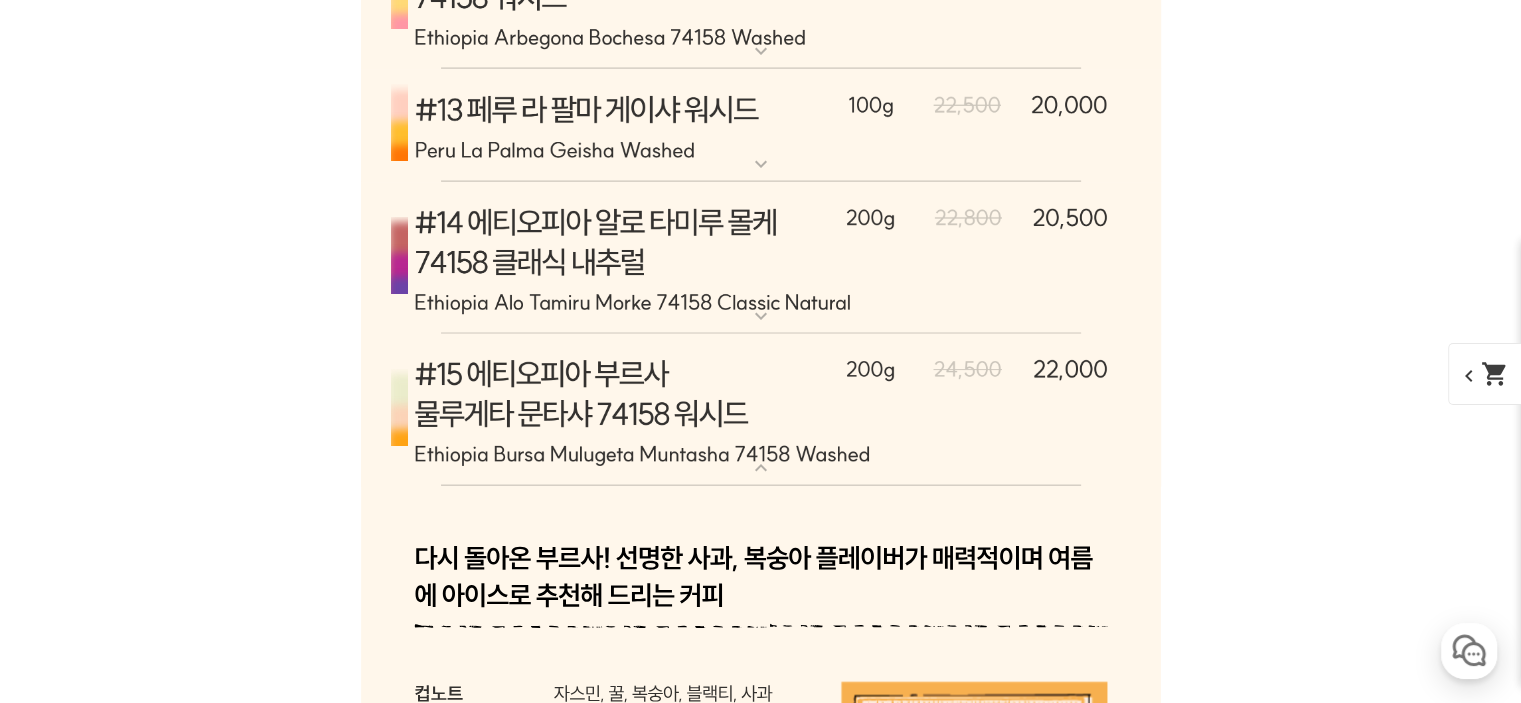 scroll, scrollTop: 11960, scrollLeft: 0, axis: vertical 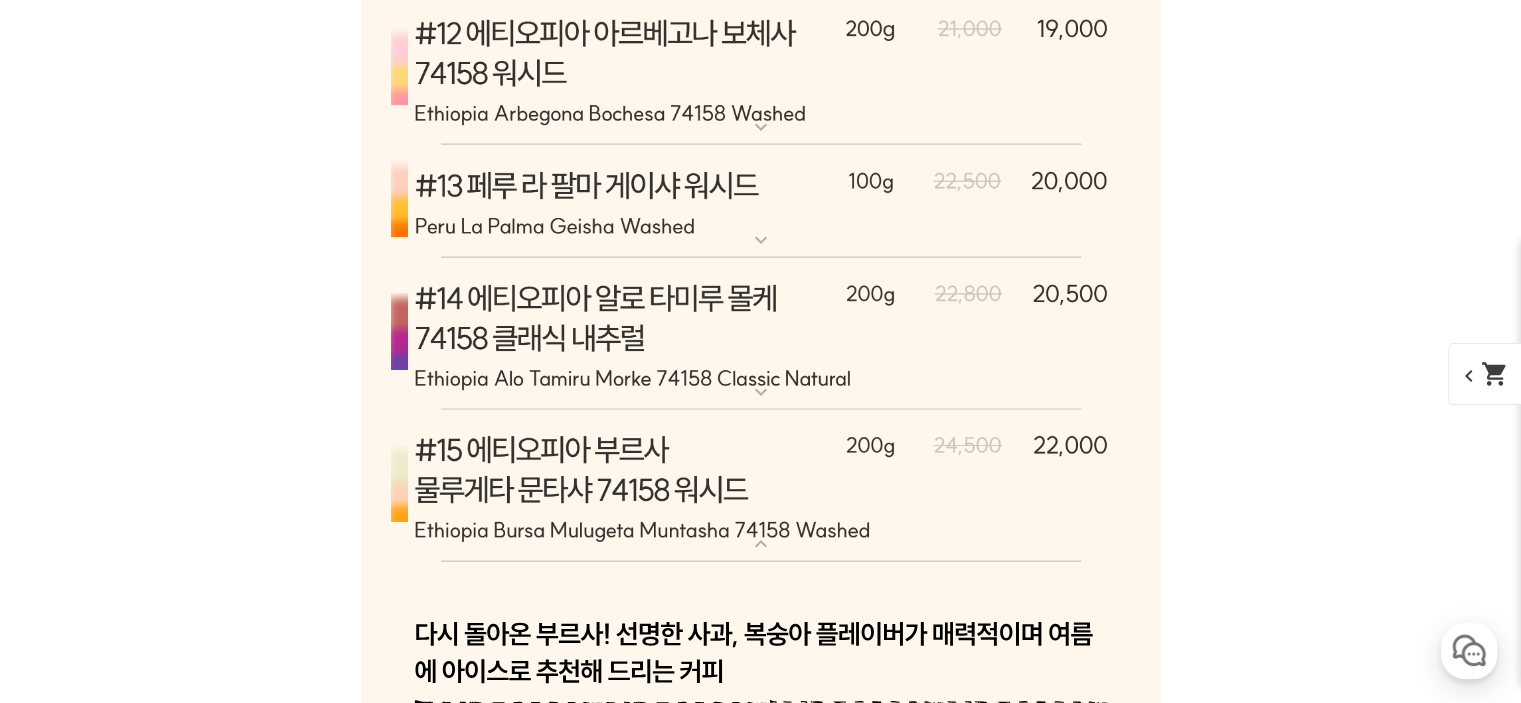 click at bounding box center [761, 486] 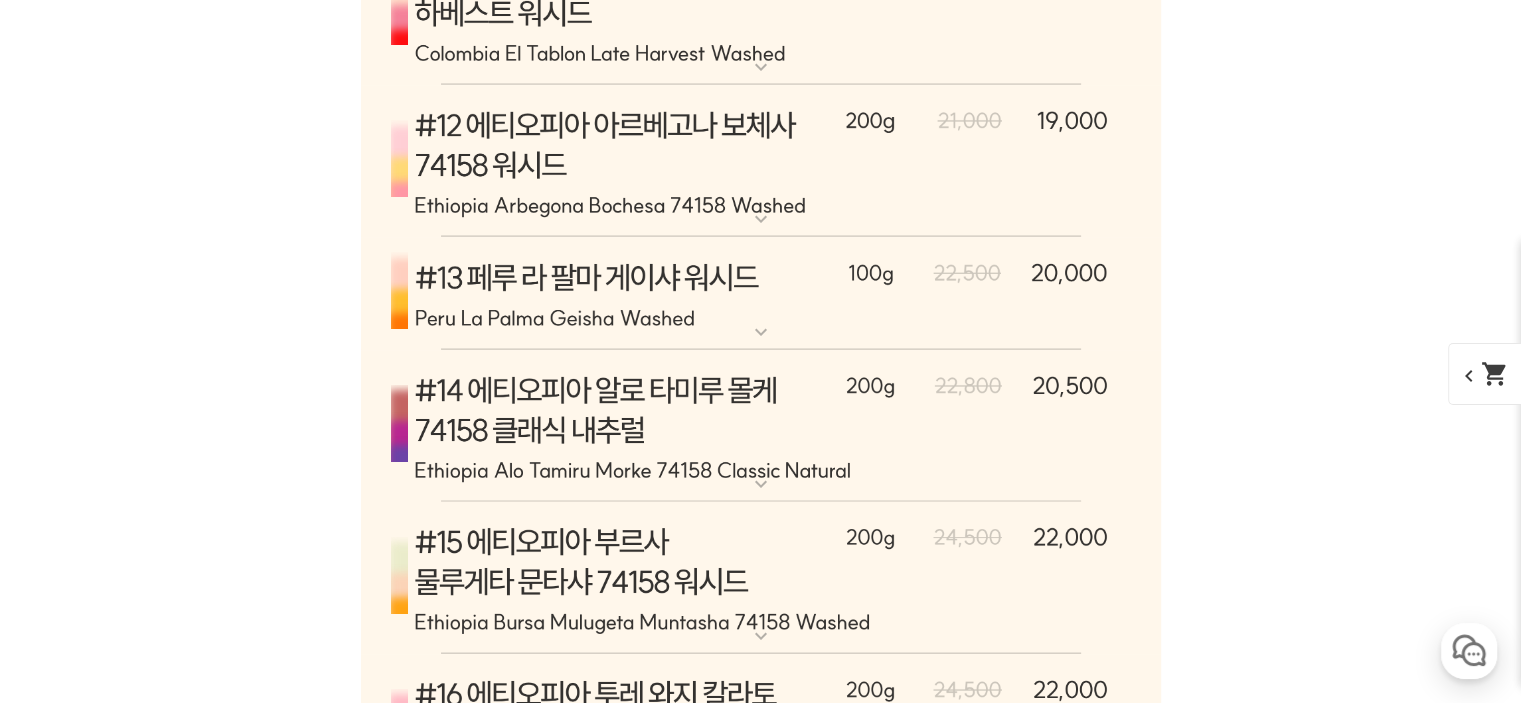 scroll, scrollTop: 11760, scrollLeft: 0, axis: vertical 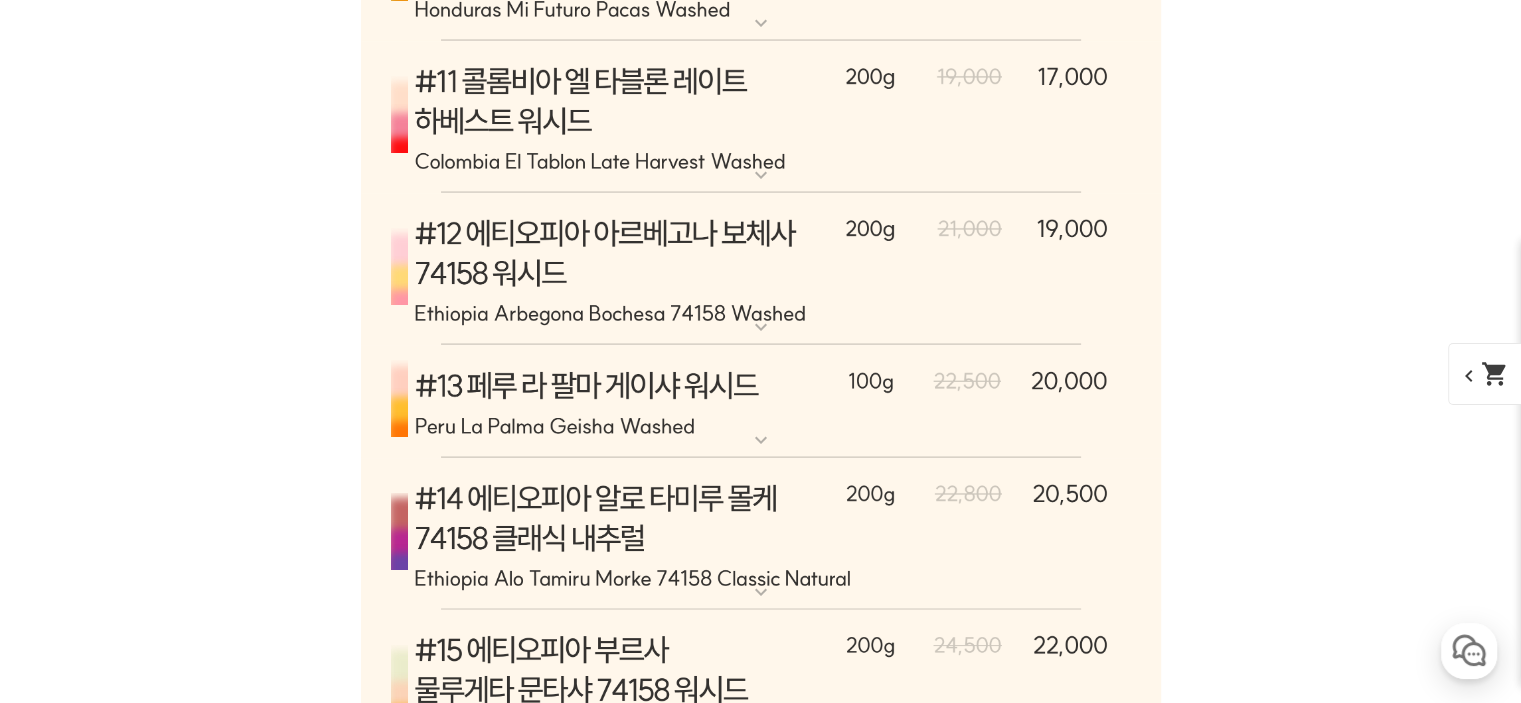 click at bounding box center [761, 534] 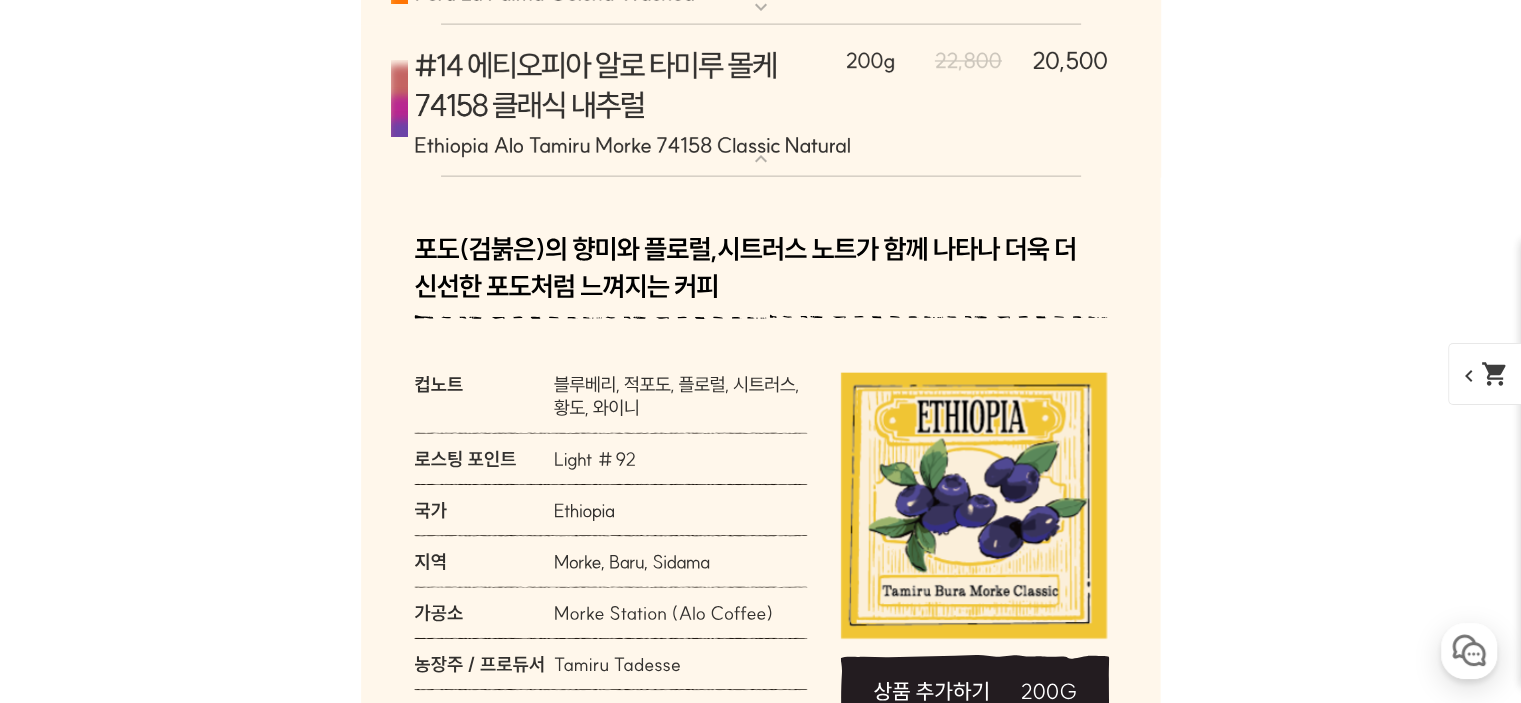 scroll, scrollTop: 12060, scrollLeft: 0, axis: vertical 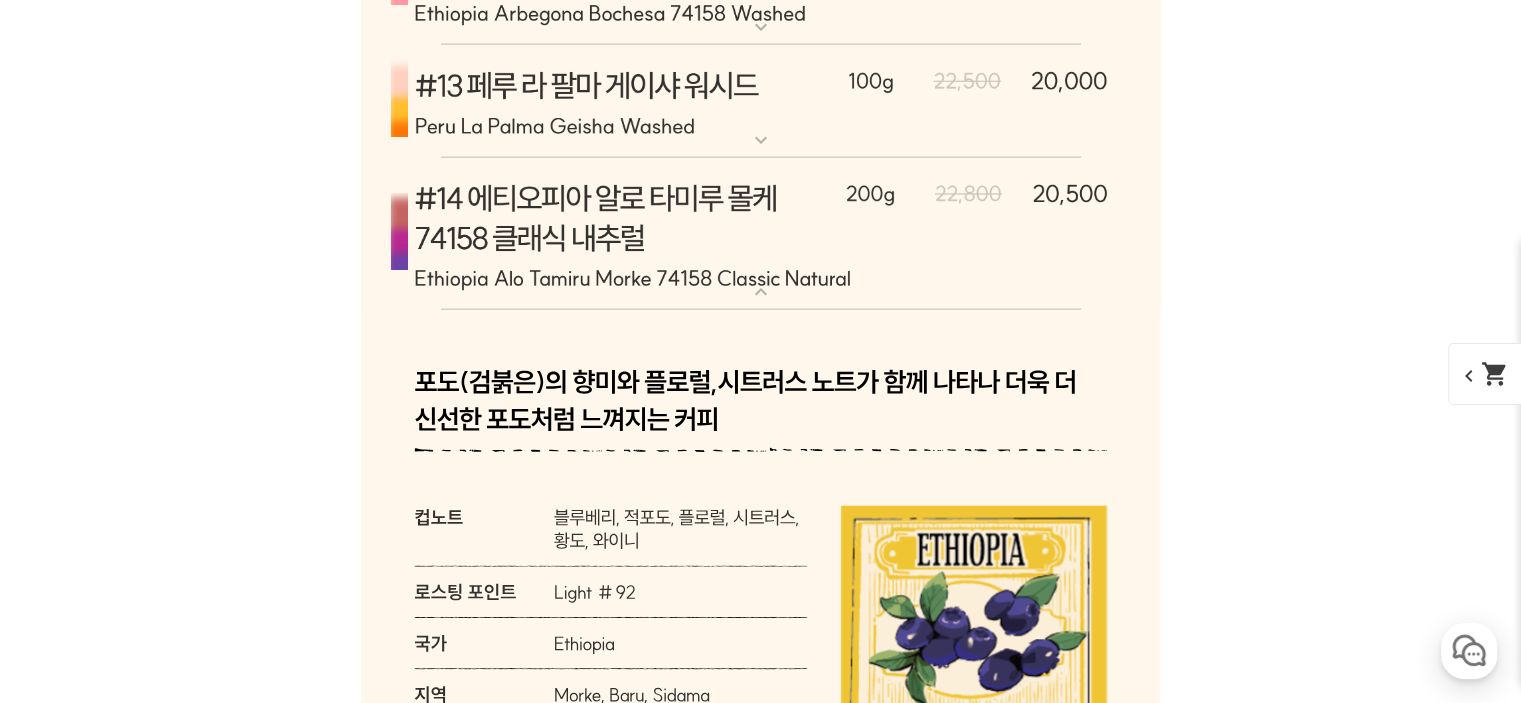 click at bounding box center [761, 234] 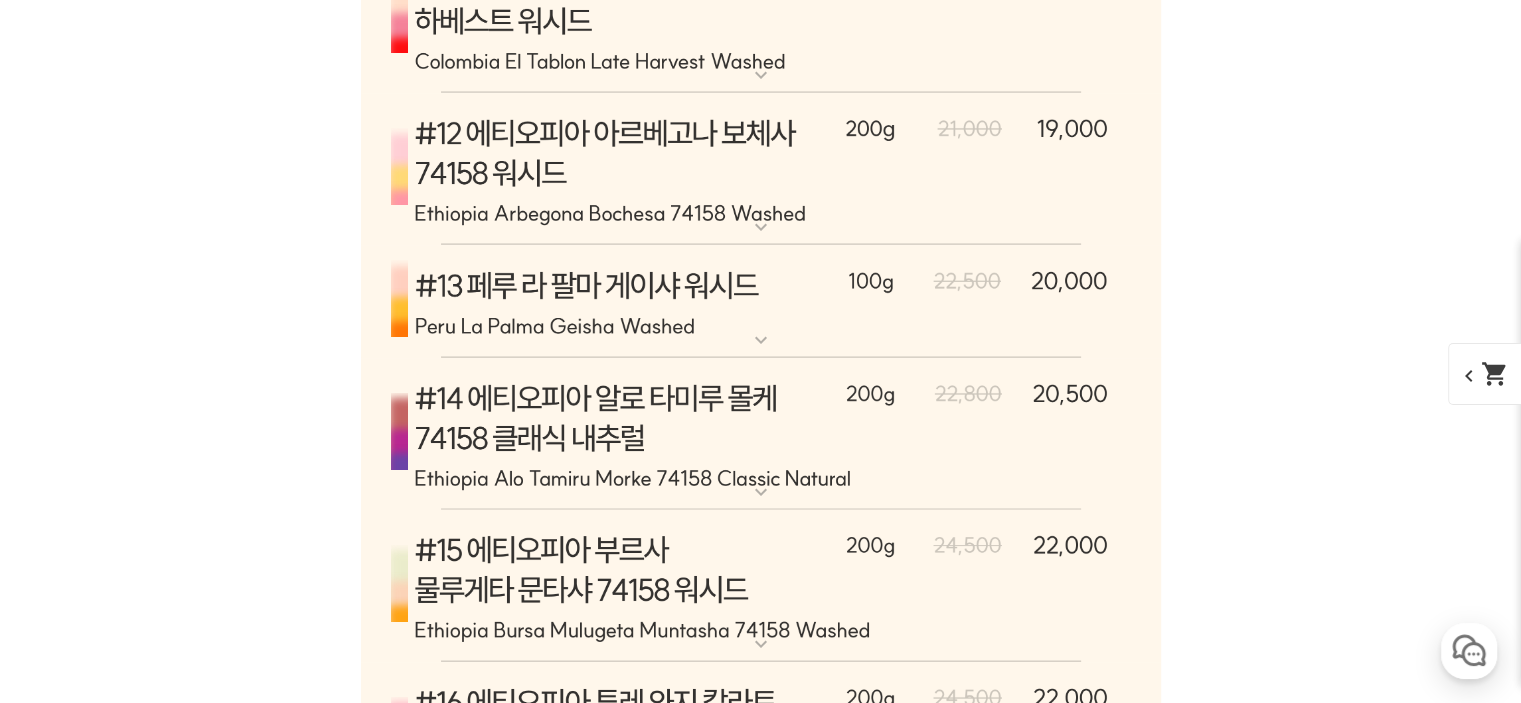 scroll, scrollTop: 11760, scrollLeft: 0, axis: vertical 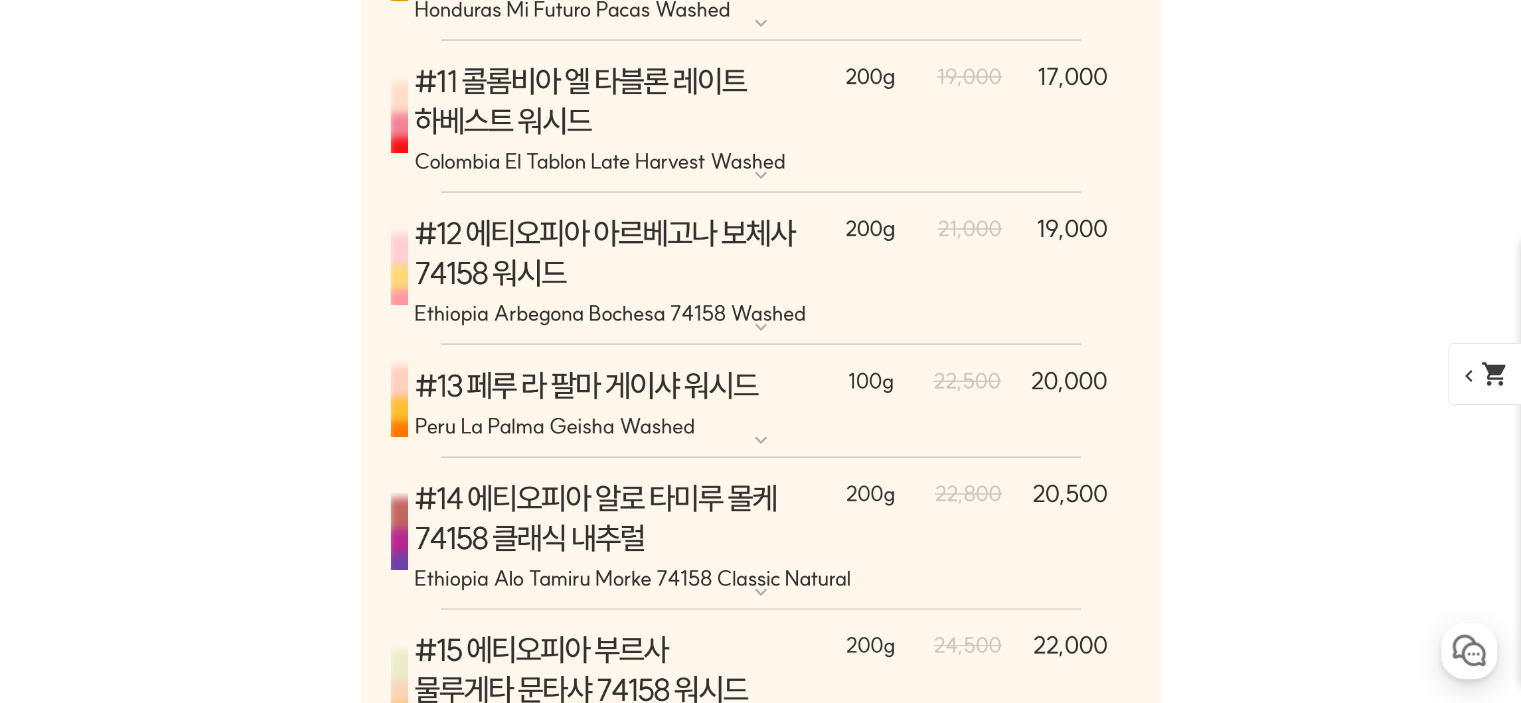 click at bounding box center (761, 269) 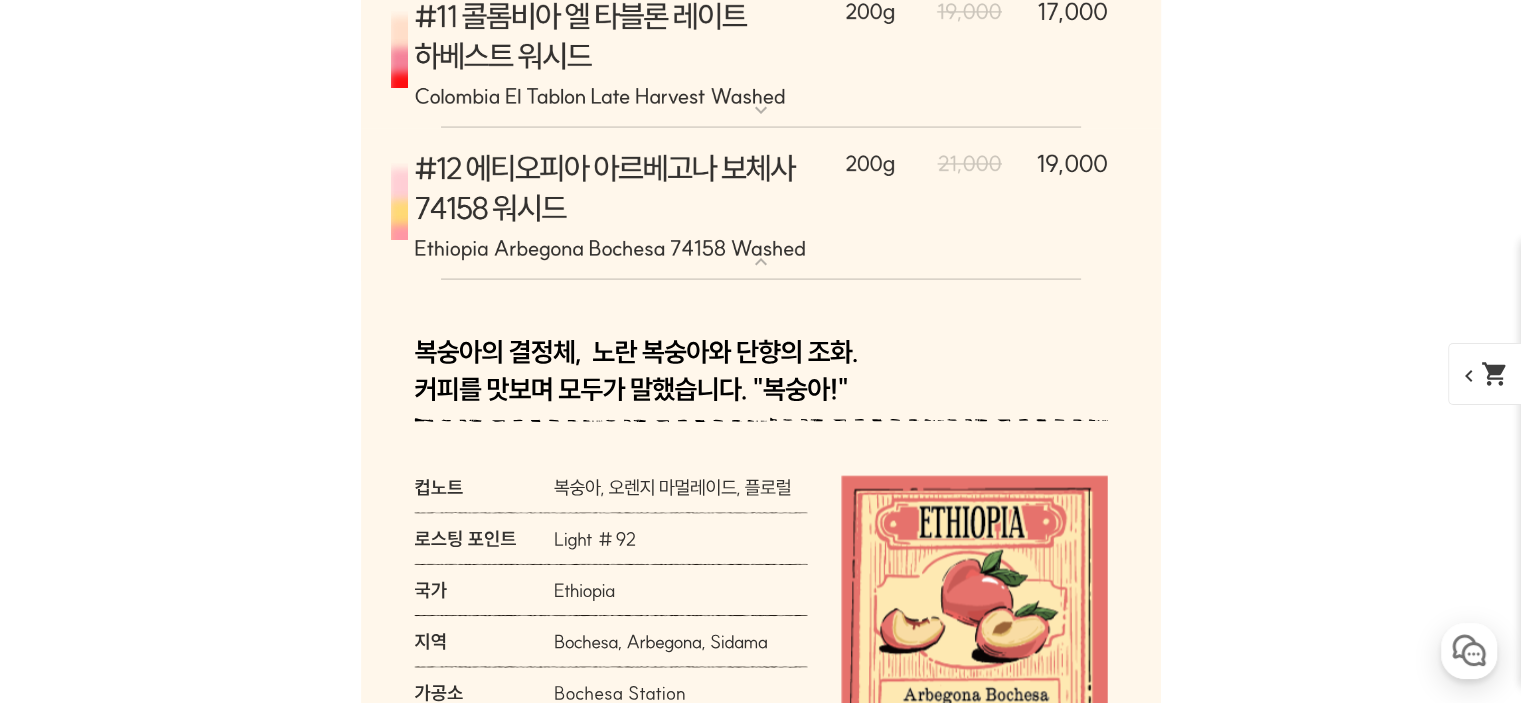 scroll, scrollTop: 11760, scrollLeft: 0, axis: vertical 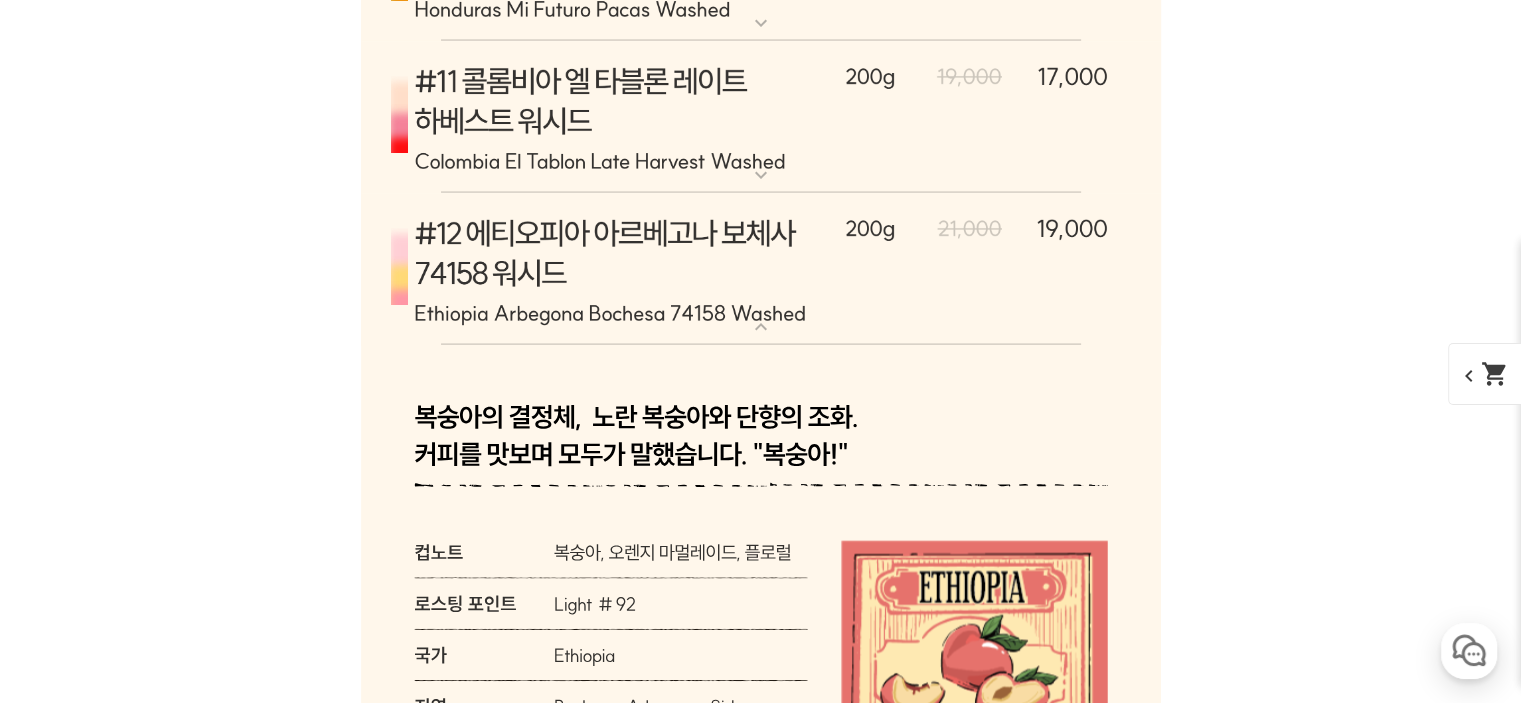 click at bounding box center [761, 269] 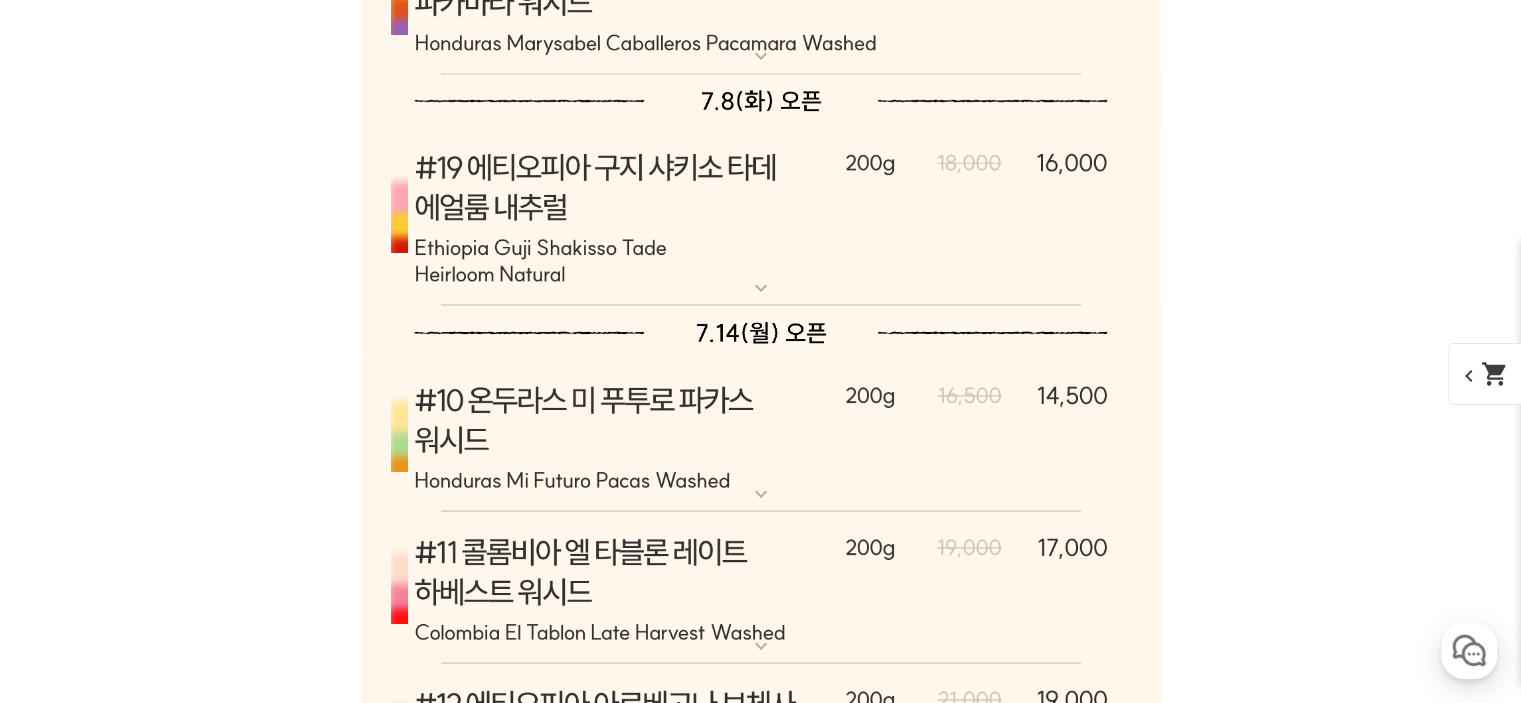 scroll, scrollTop: 11160, scrollLeft: 0, axis: vertical 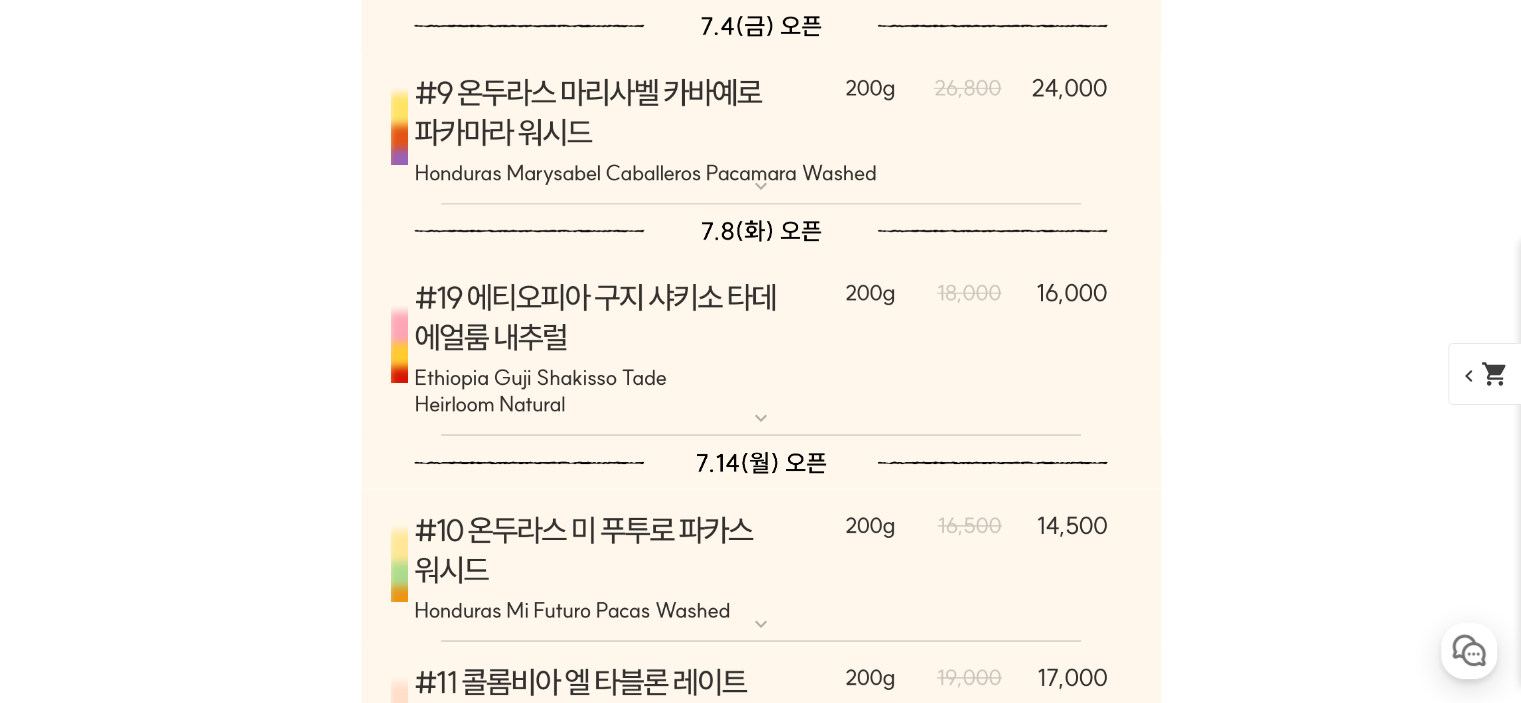 click at bounding box center [761, 346] 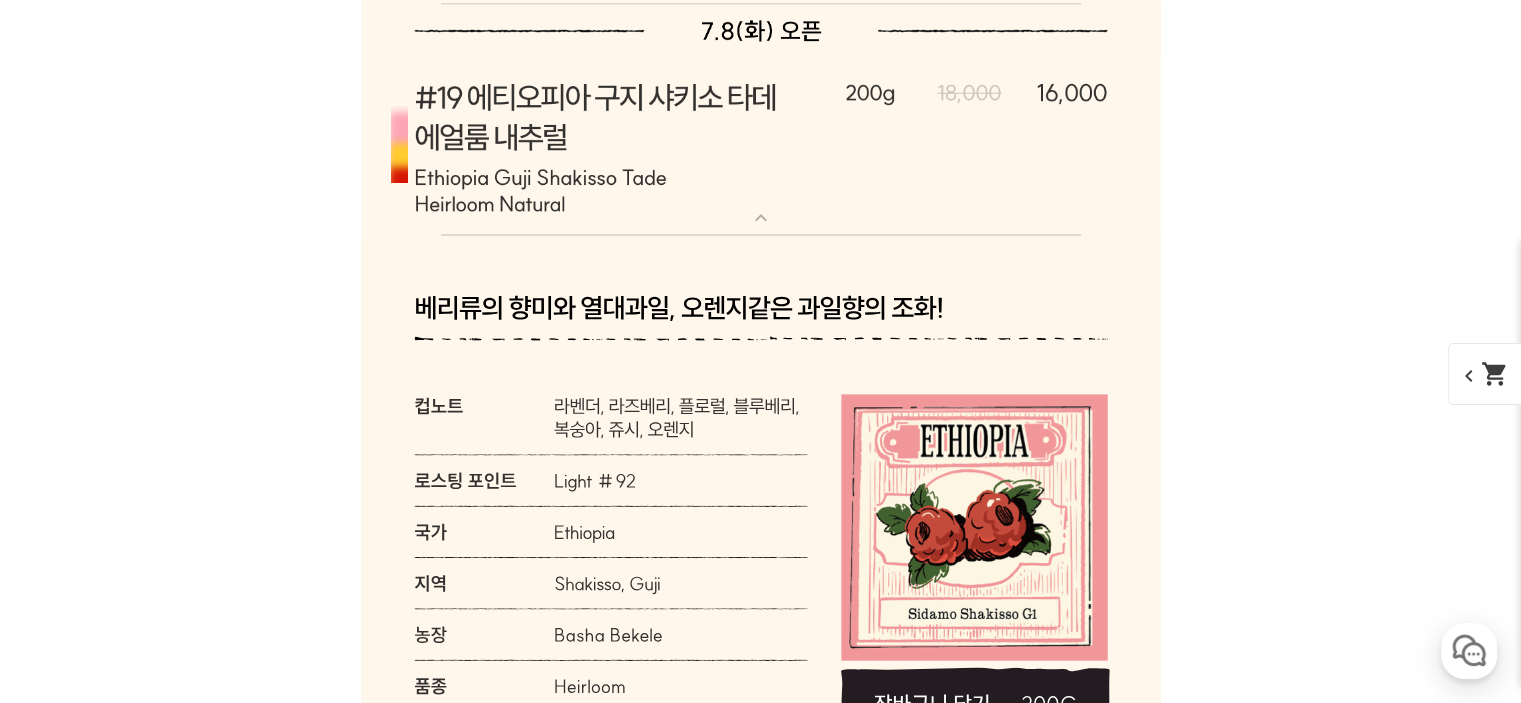 scroll, scrollTop: 11160, scrollLeft: 0, axis: vertical 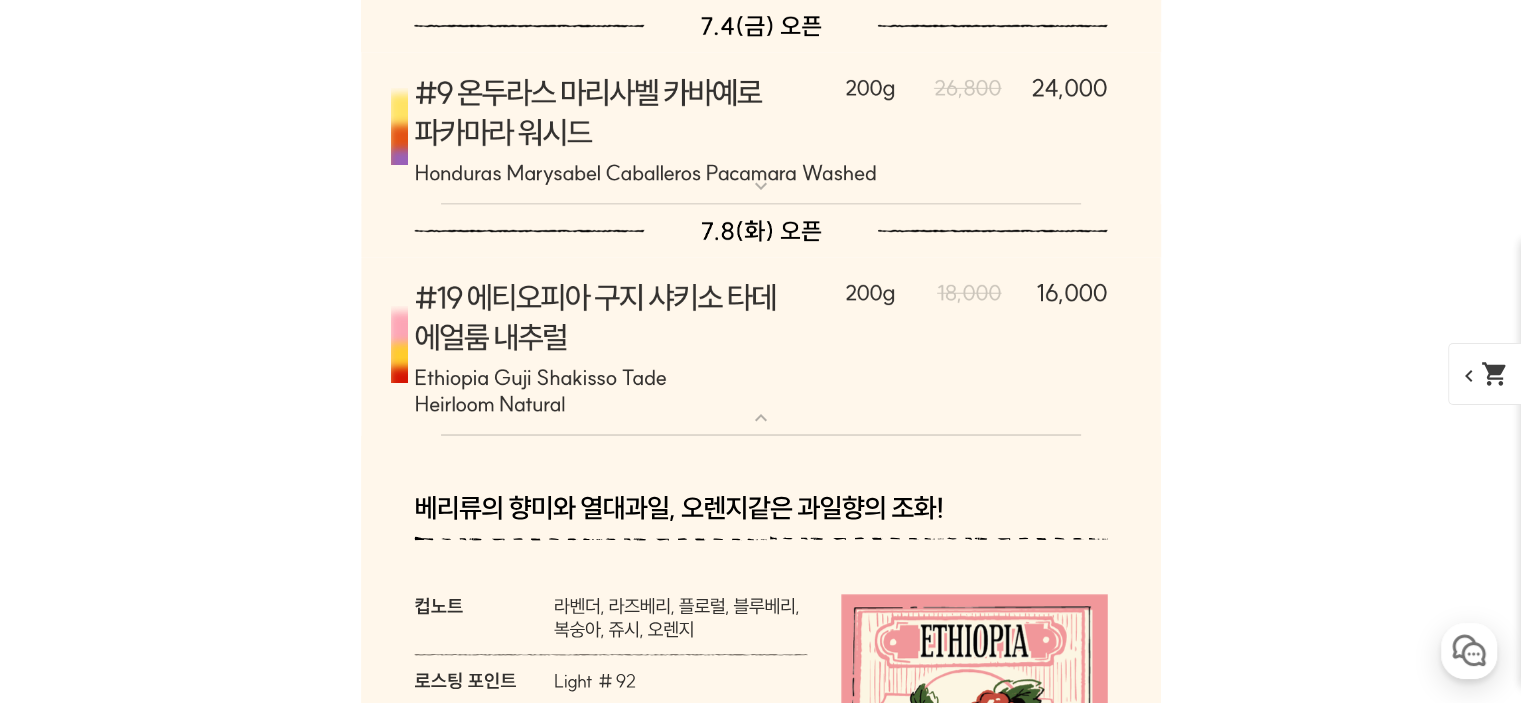 click at bounding box center [761, 346] 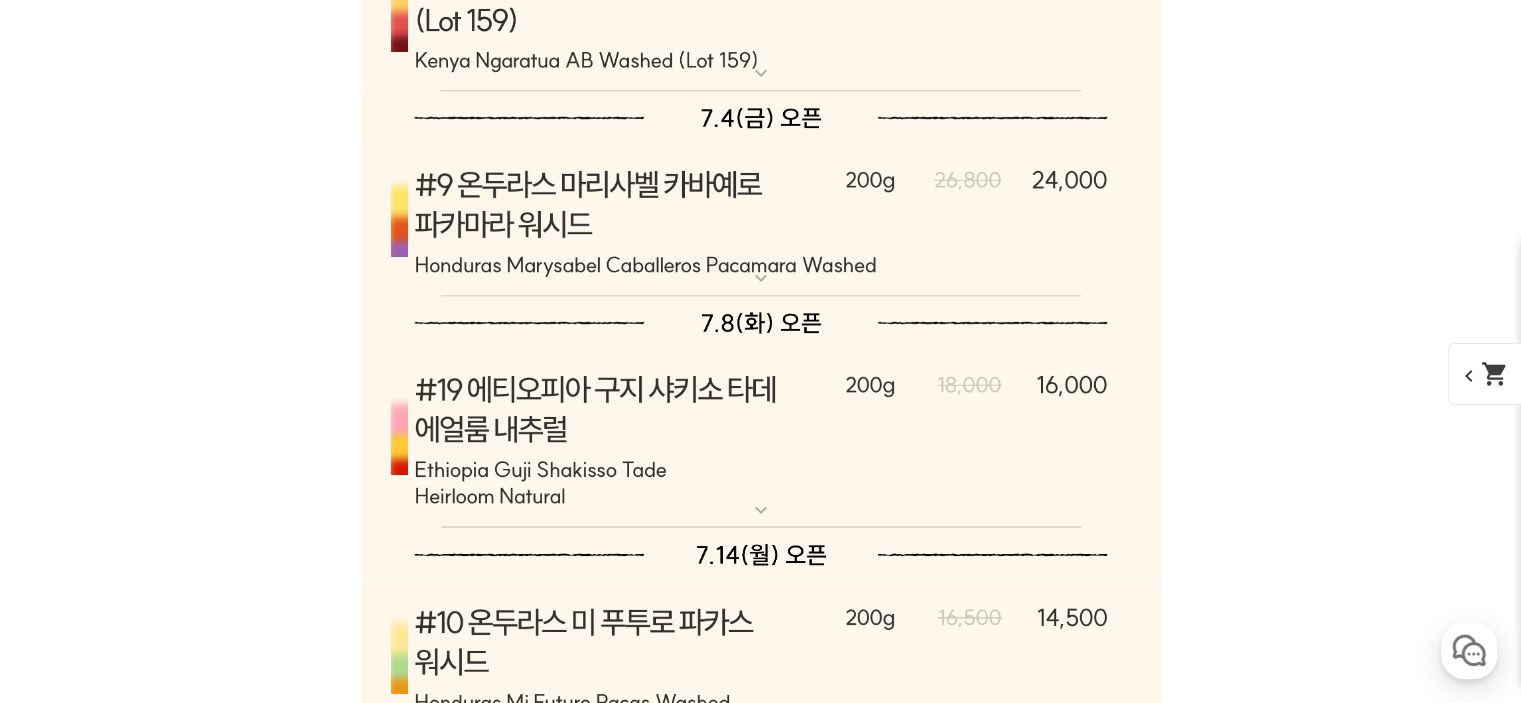 scroll, scrollTop: 10960, scrollLeft: 0, axis: vertical 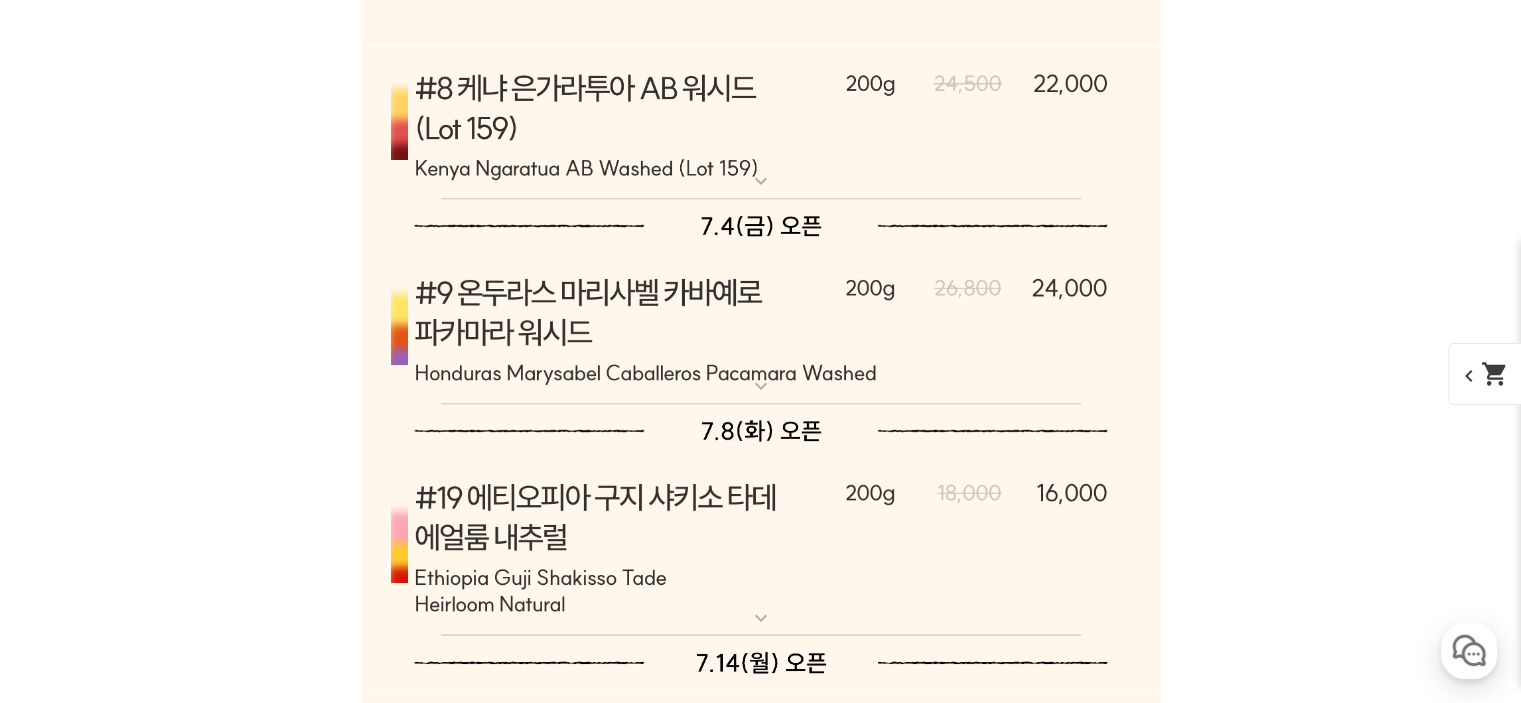 click at bounding box center (761, 328) 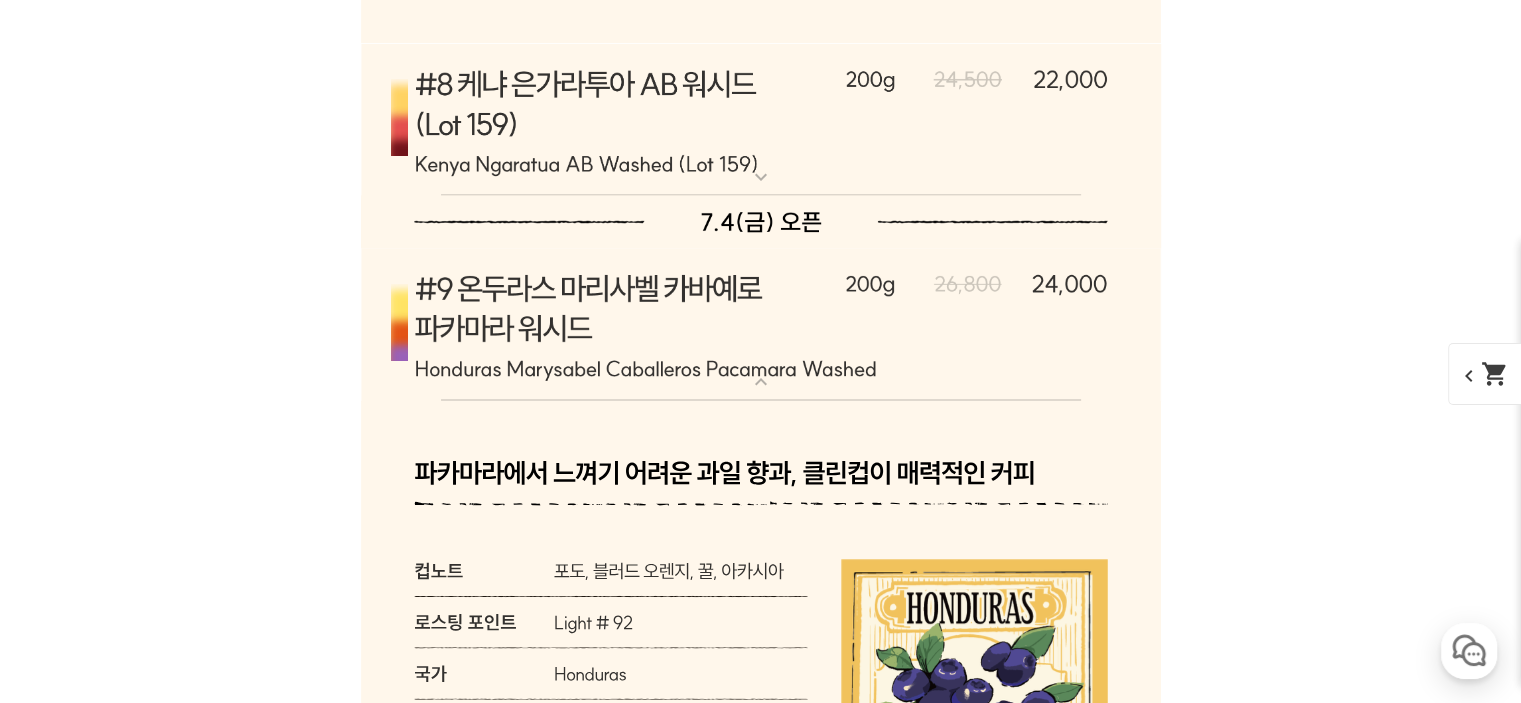 scroll, scrollTop: 10960, scrollLeft: 0, axis: vertical 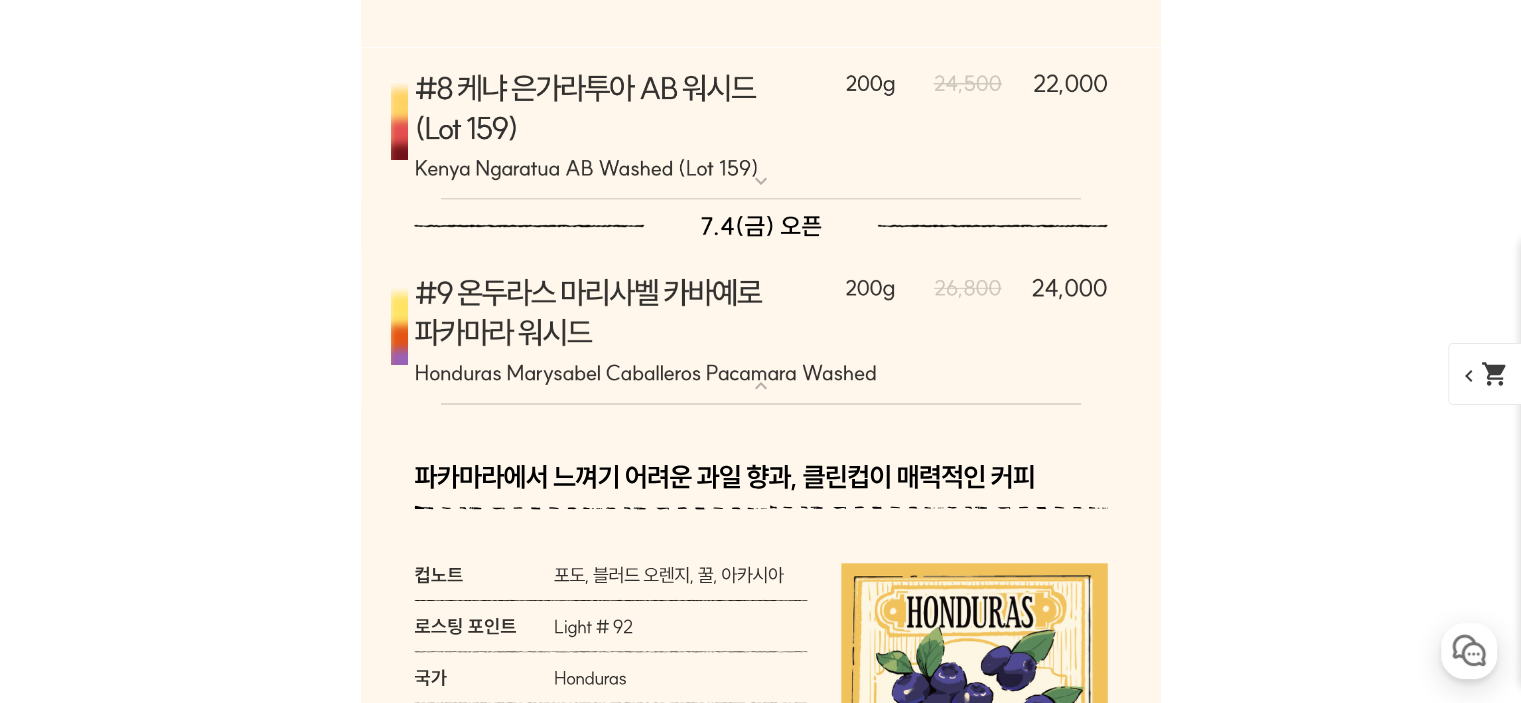 click at bounding box center (761, 328) 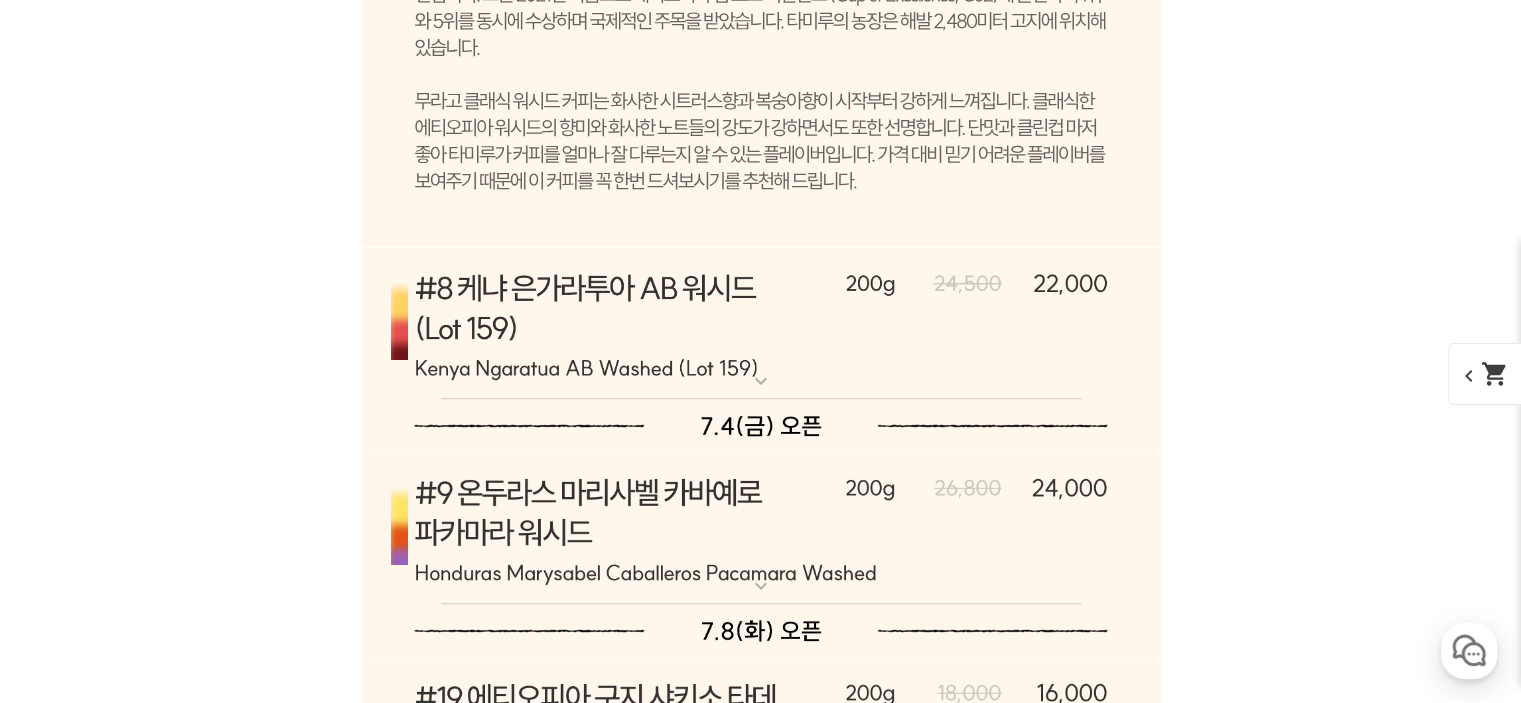 scroll, scrollTop: 10660, scrollLeft: 0, axis: vertical 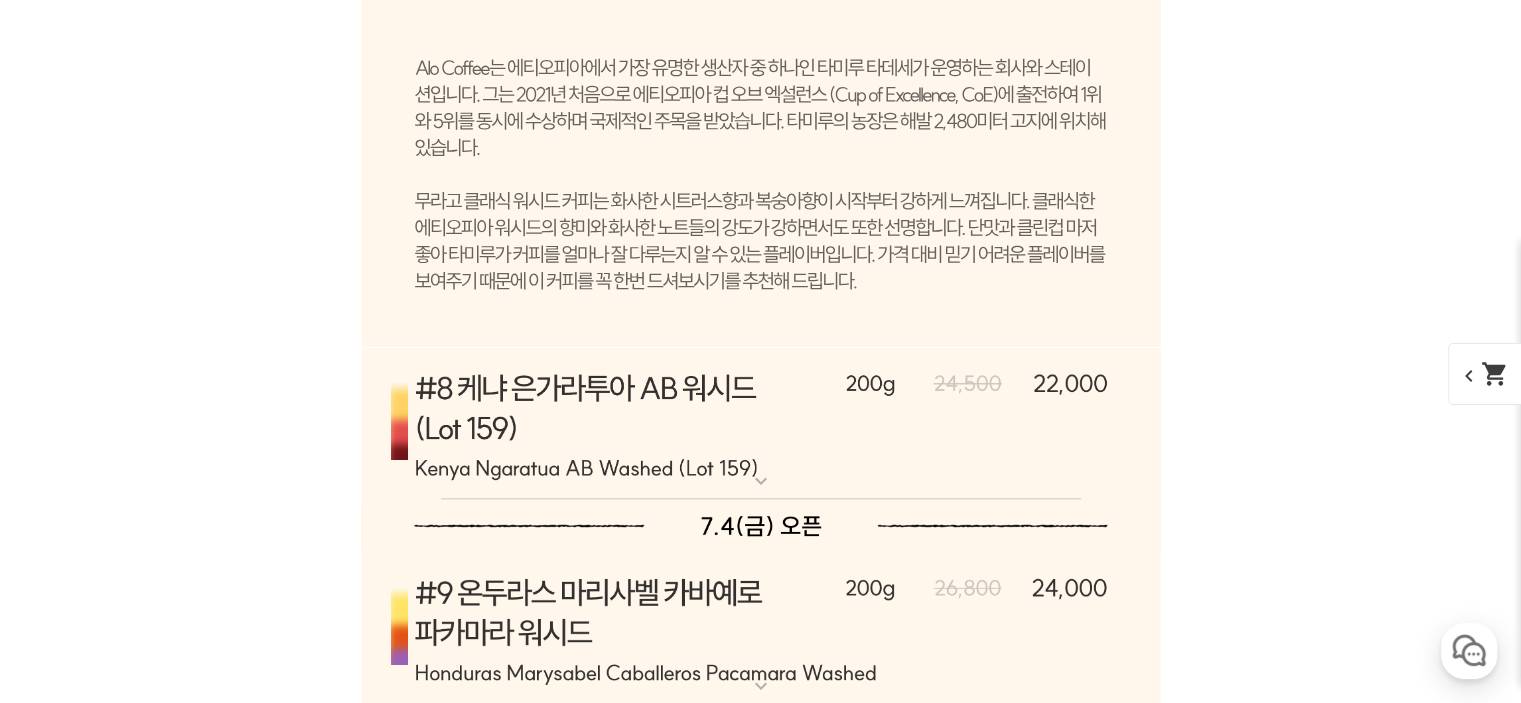 click at bounding box center (761, 423) 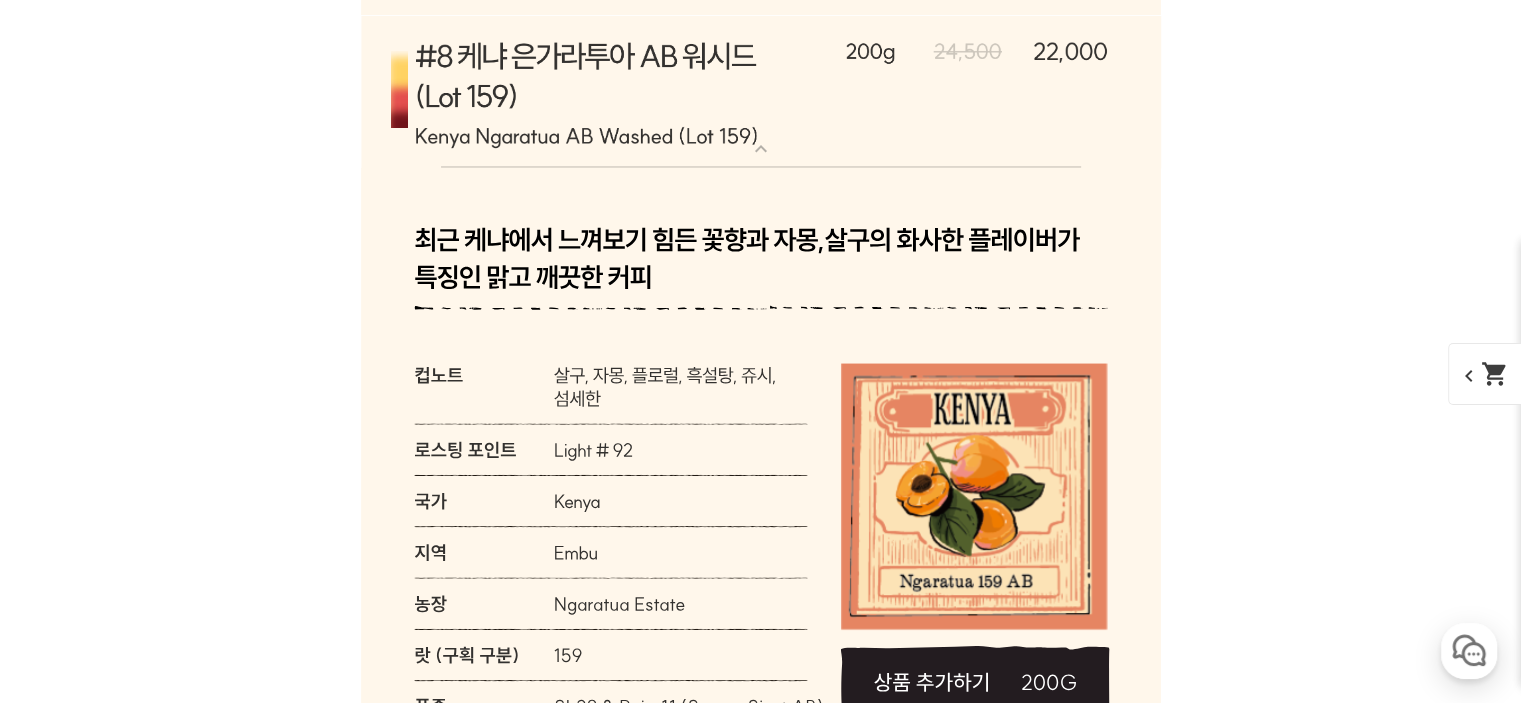scroll, scrollTop: 10960, scrollLeft: 0, axis: vertical 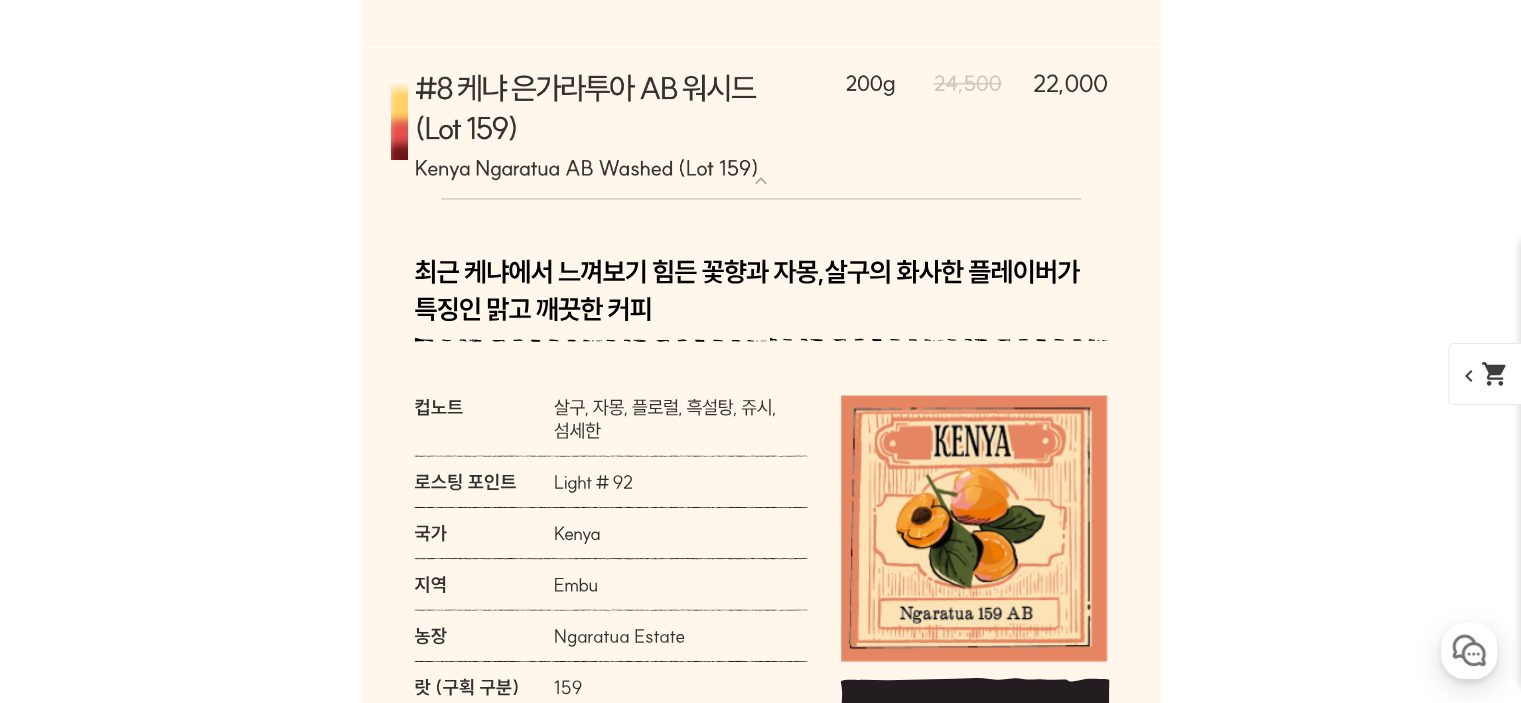 click 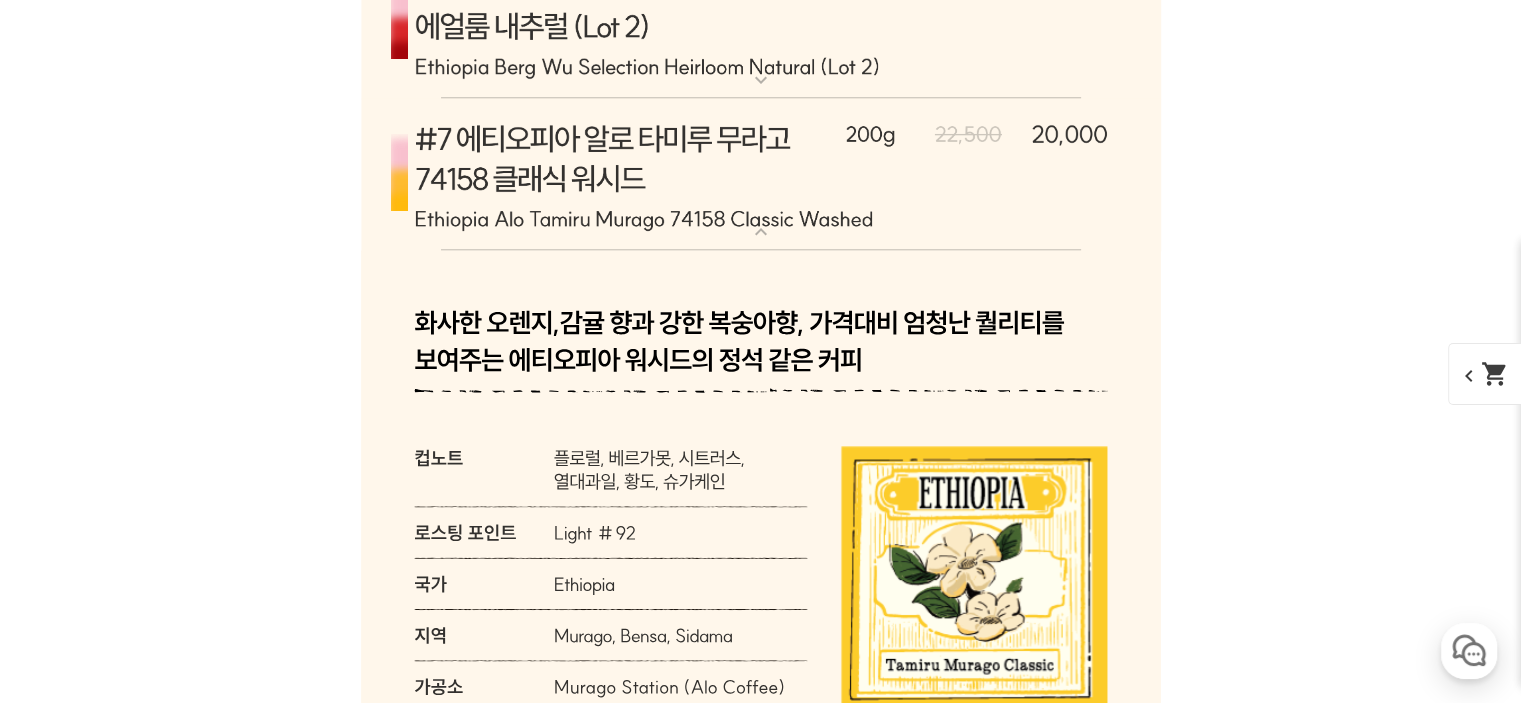 scroll, scrollTop: 9560, scrollLeft: 0, axis: vertical 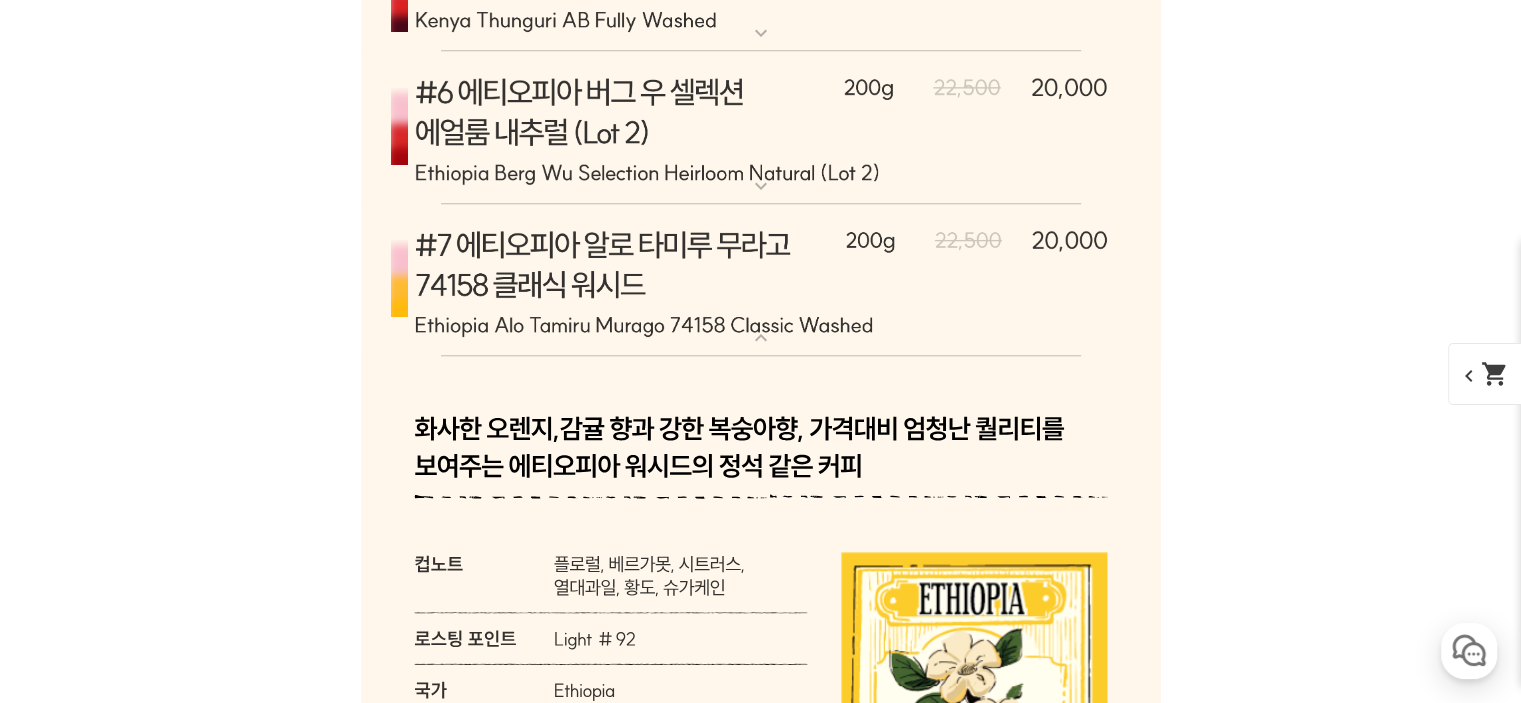 click at bounding box center (761, 280) 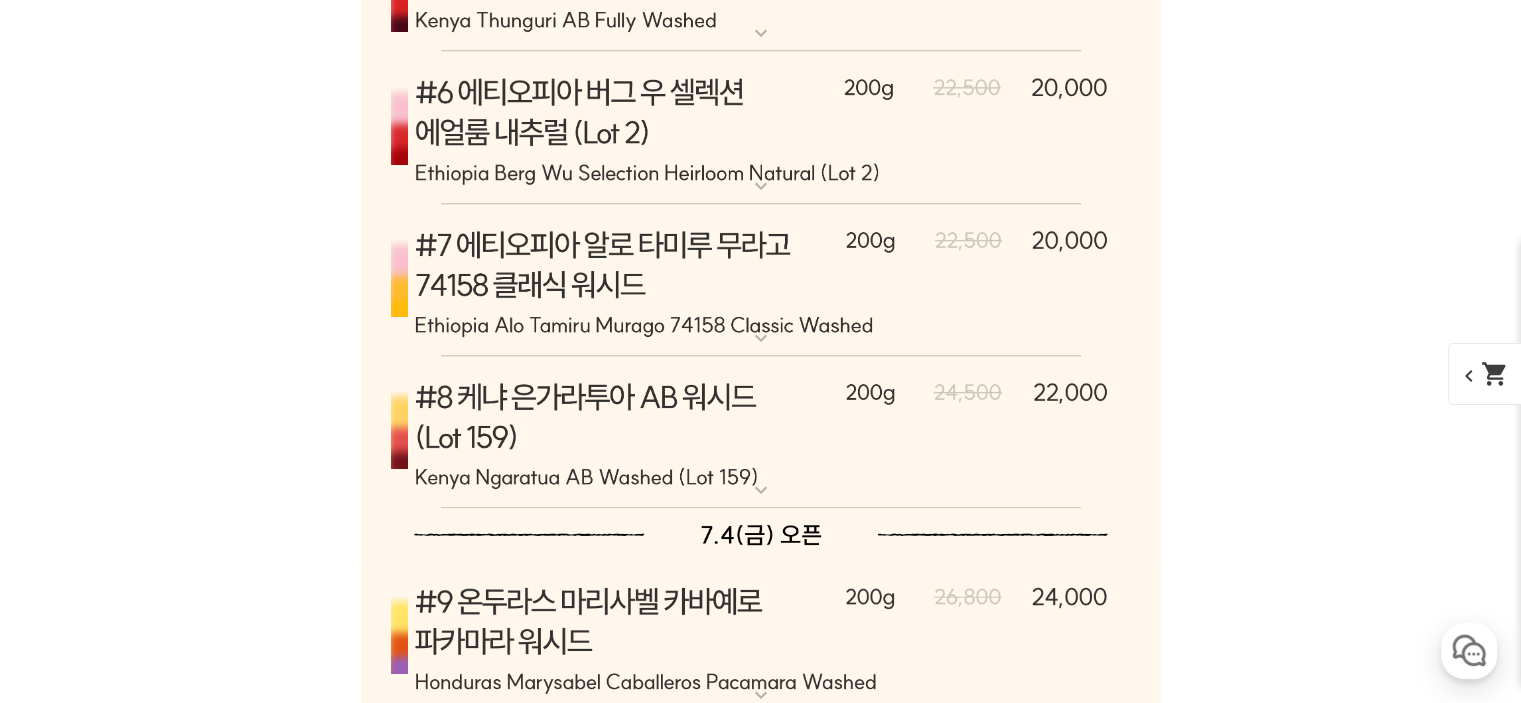 scroll, scrollTop: 9460, scrollLeft: 0, axis: vertical 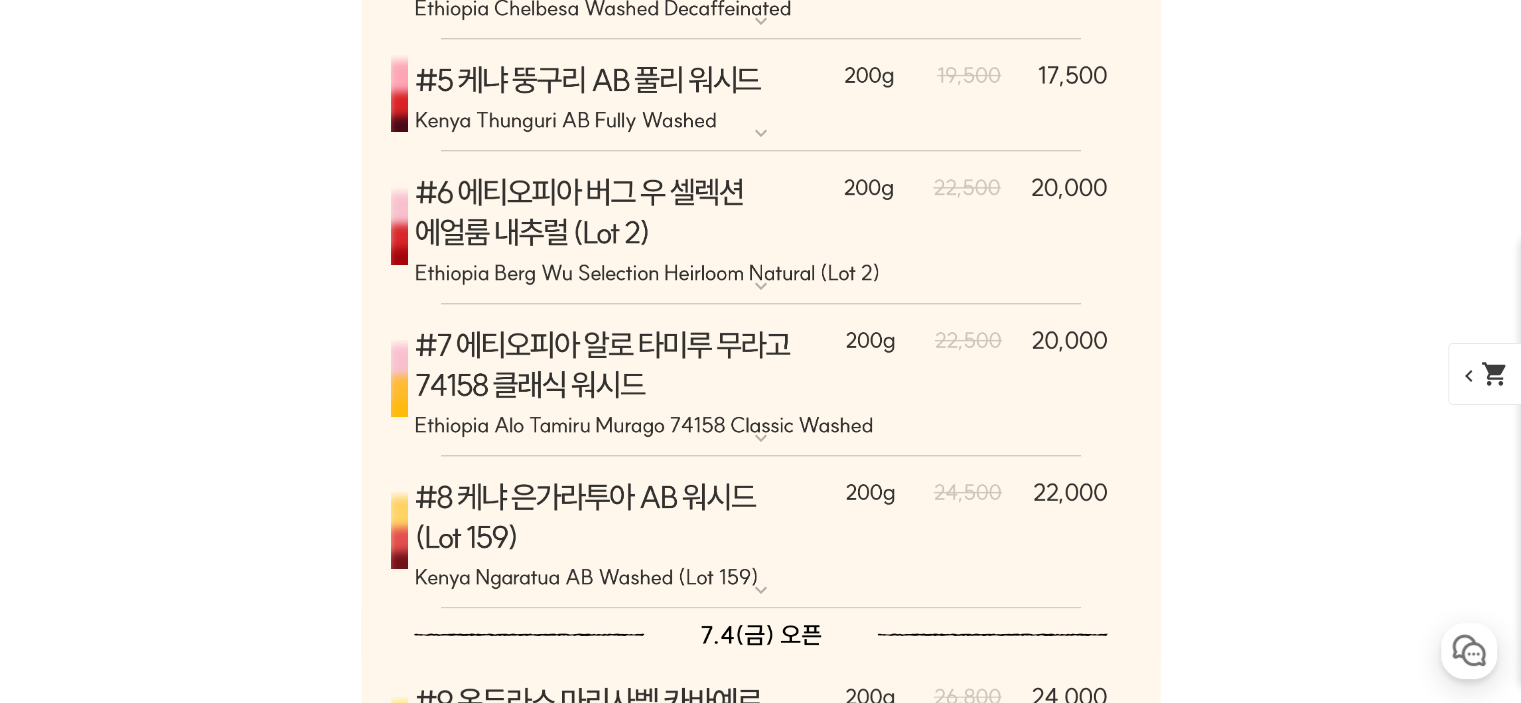 click at bounding box center [761, 228] 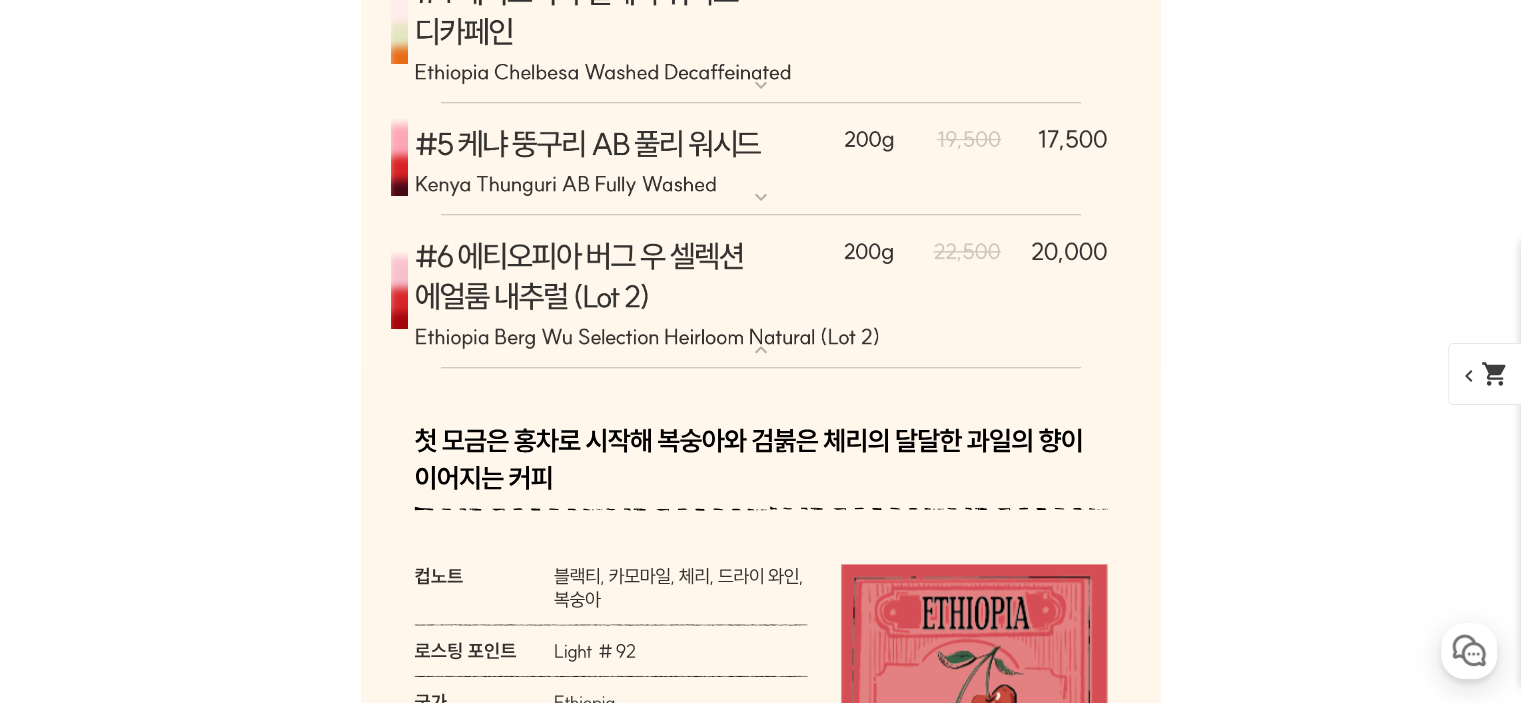 scroll, scrollTop: 9260, scrollLeft: 0, axis: vertical 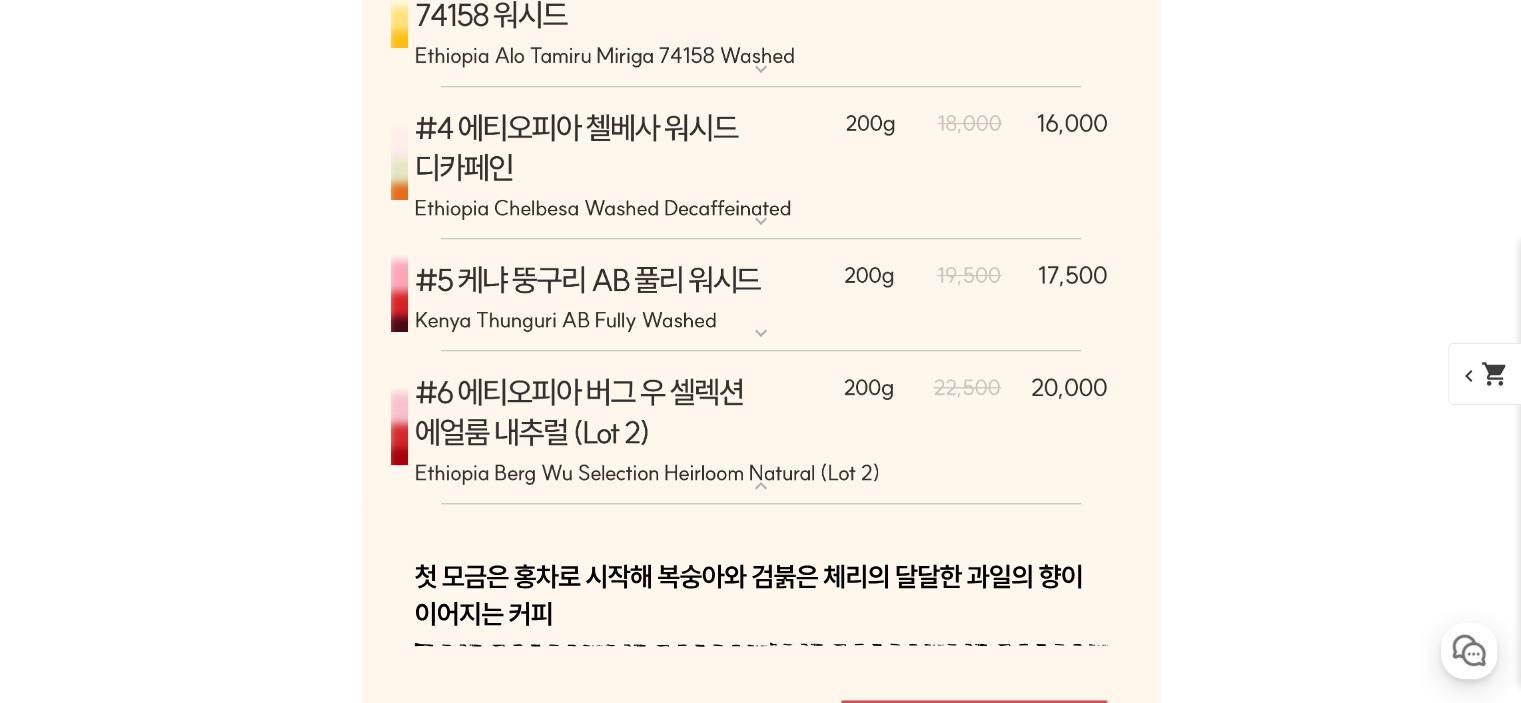 click at bounding box center [761, 428] 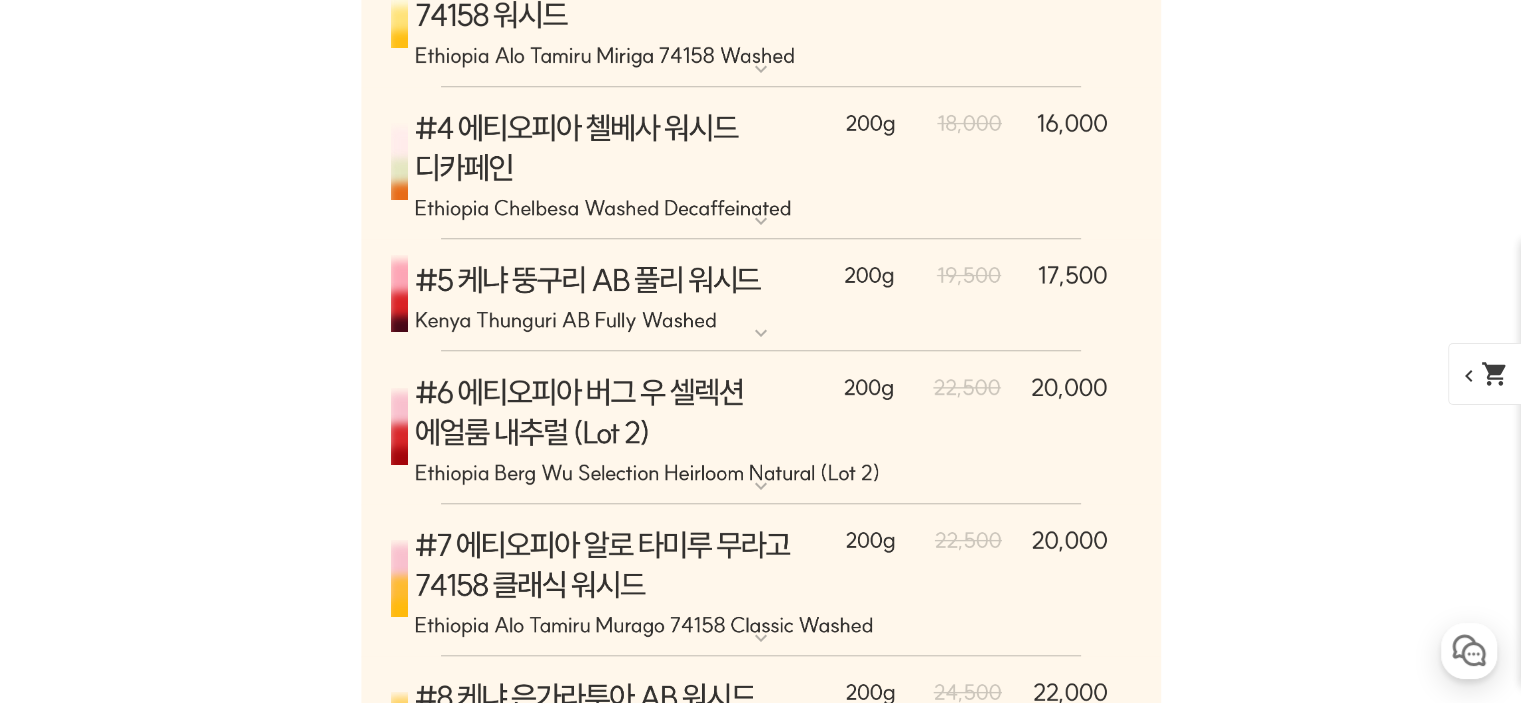 click at bounding box center [761, 296] 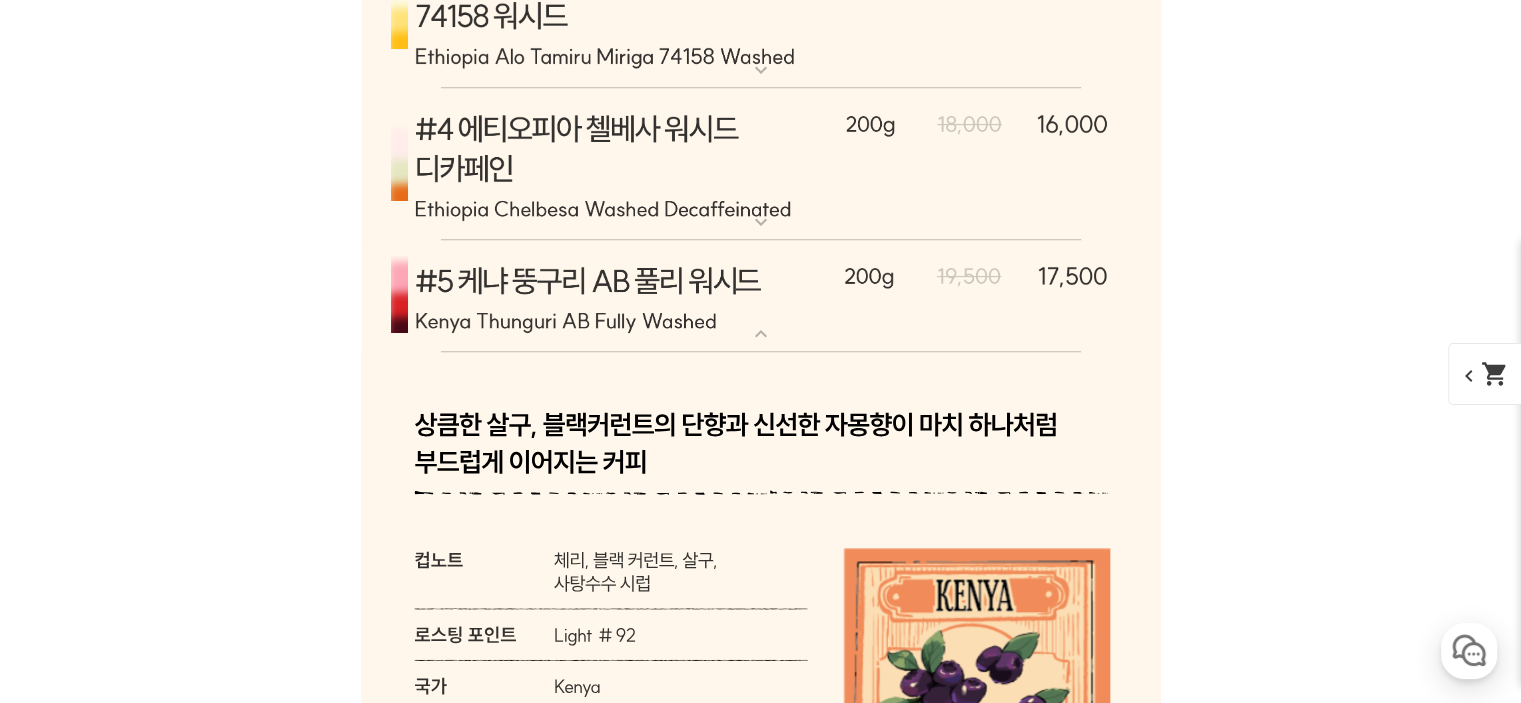 scroll, scrollTop: 9160, scrollLeft: 0, axis: vertical 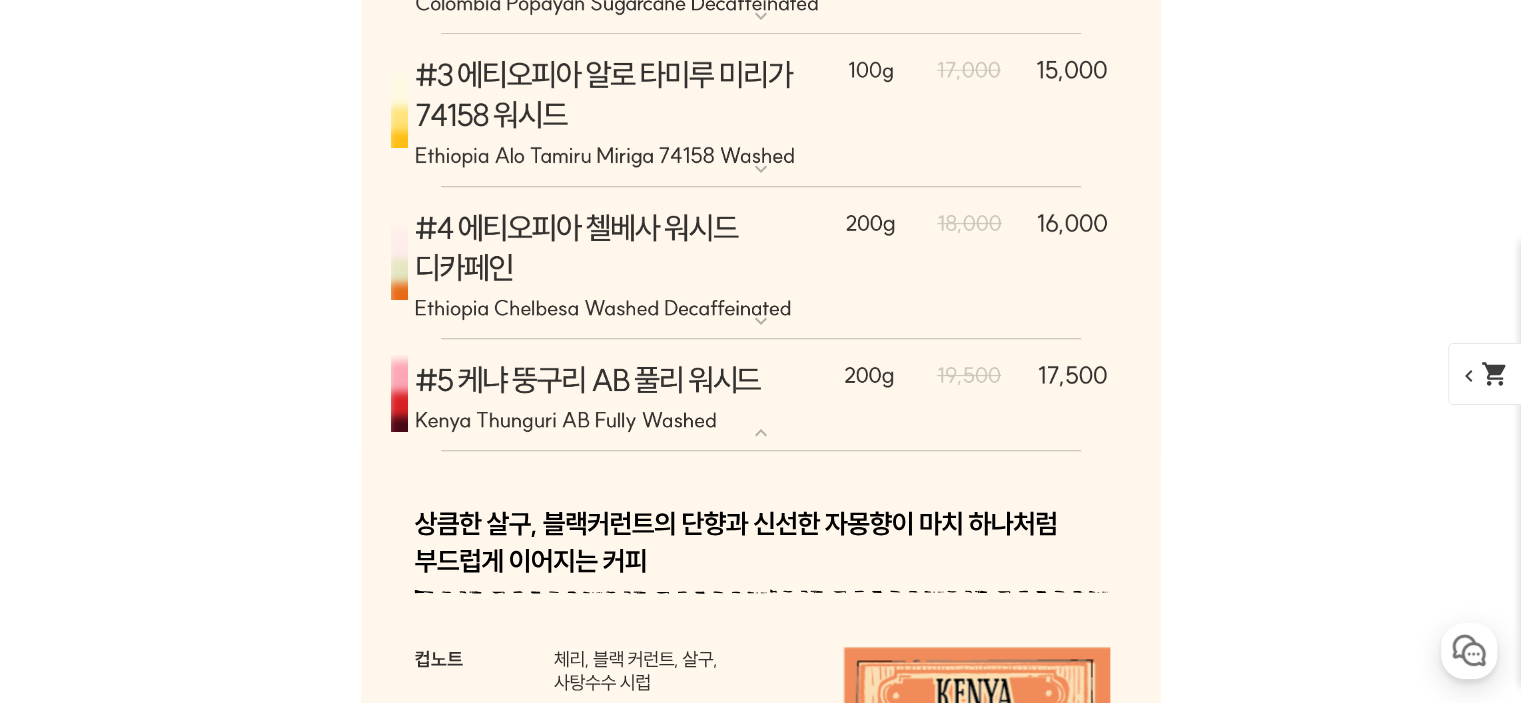 click at bounding box center [761, 396] 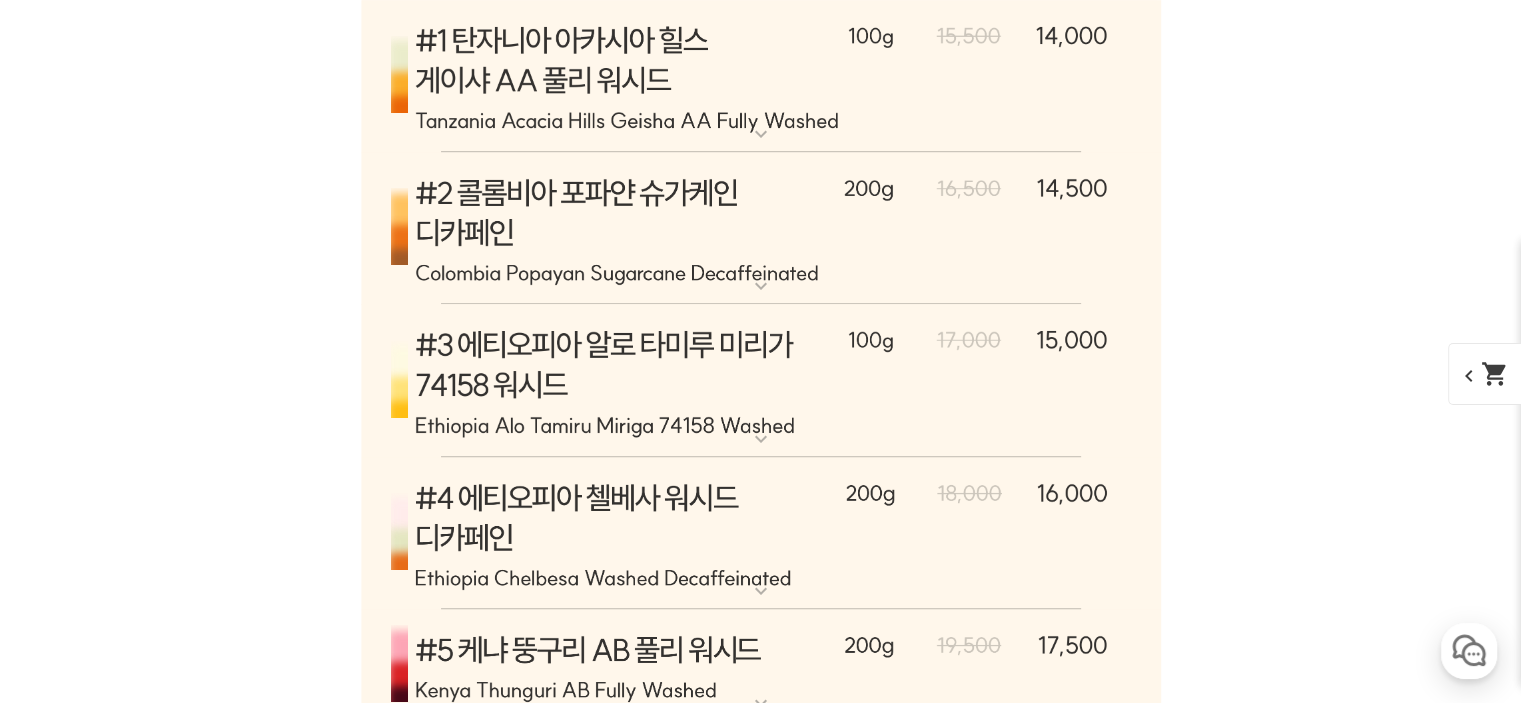 scroll, scrollTop: 8860, scrollLeft: 0, axis: vertical 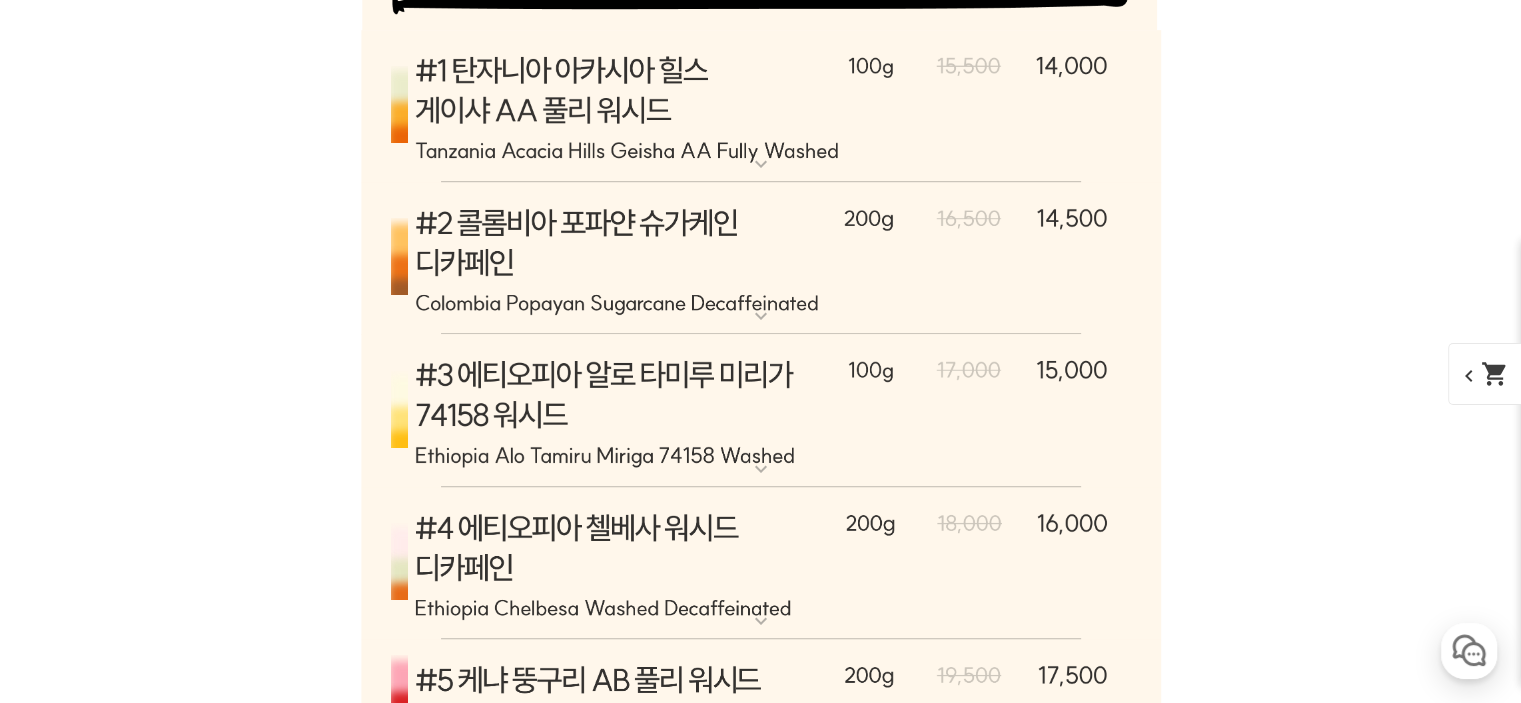 click at bounding box center (761, 259) 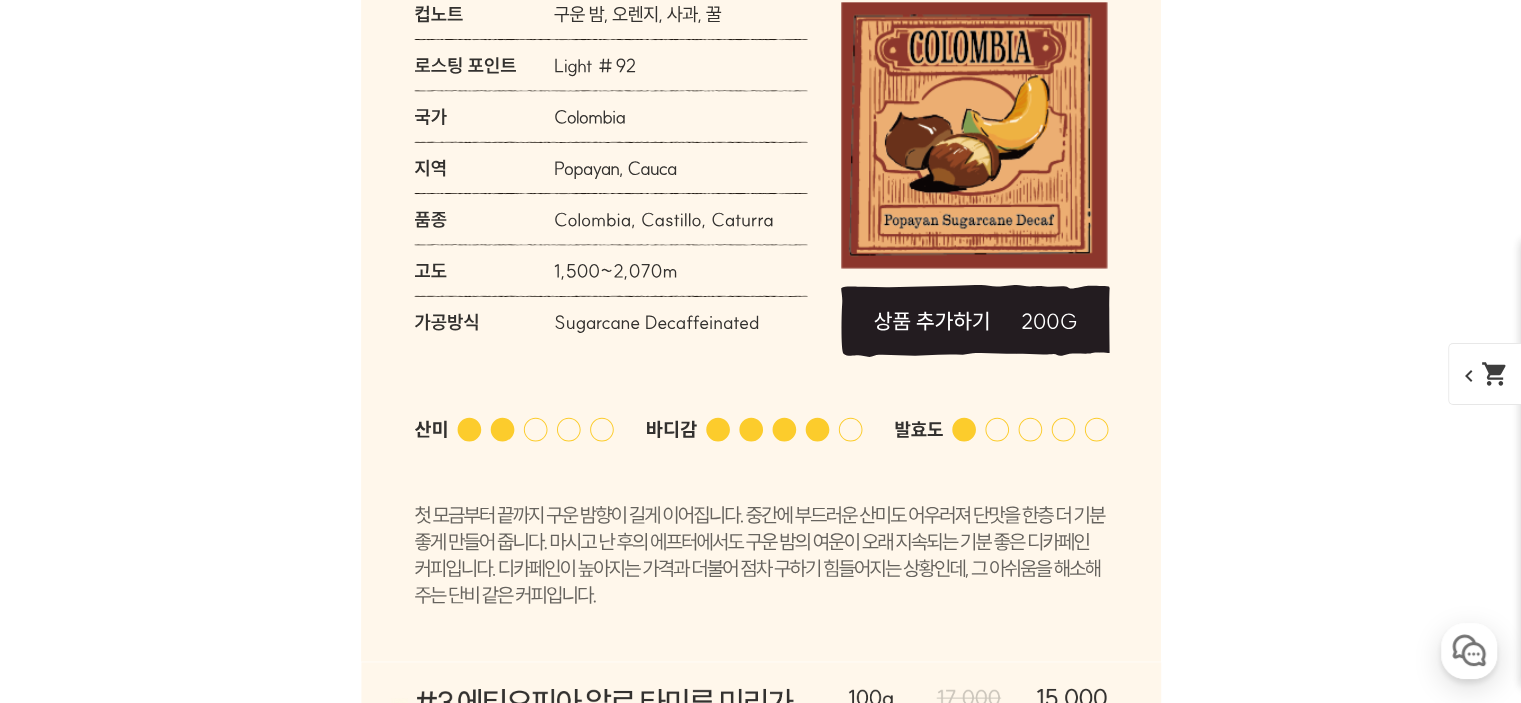 scroll, scrollTop: 9460, scrollLeft: 0, axis: vertical 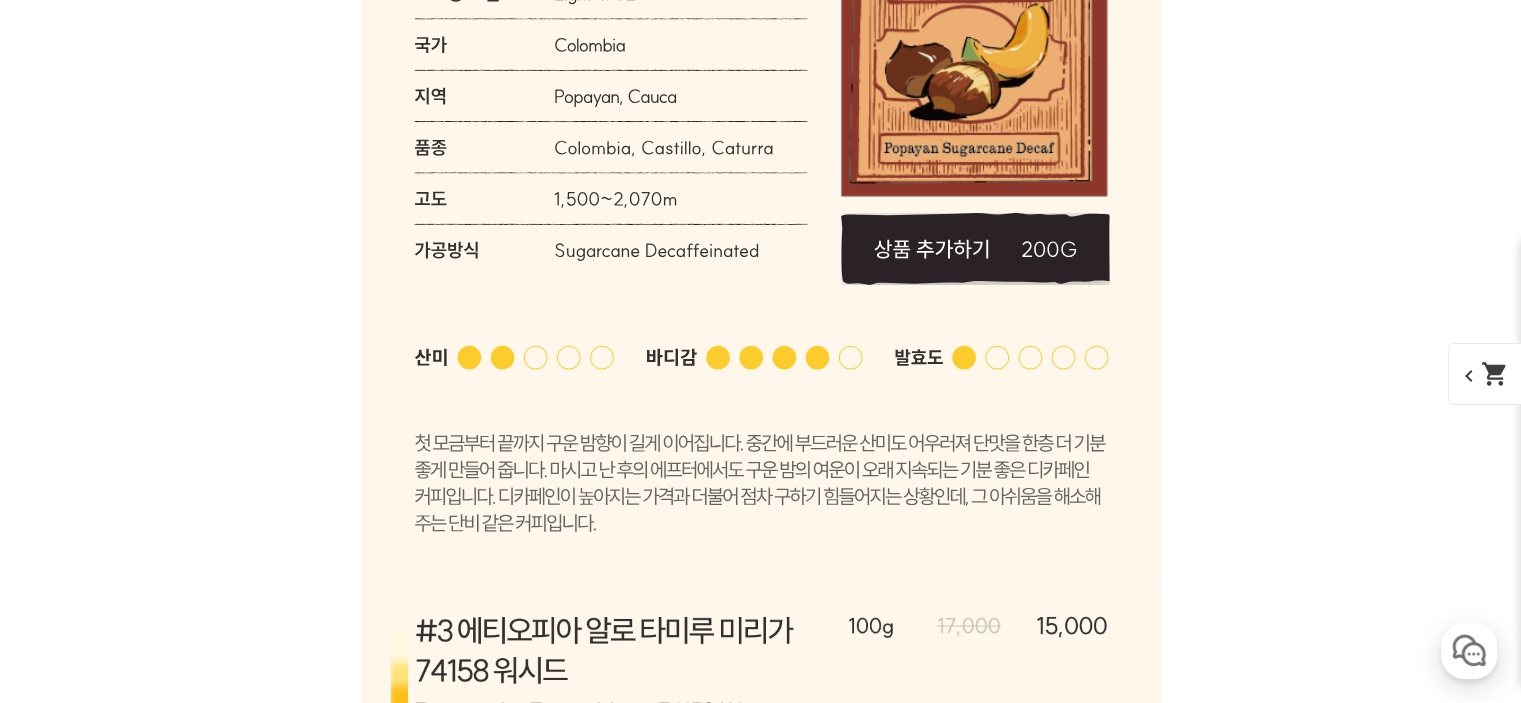 click 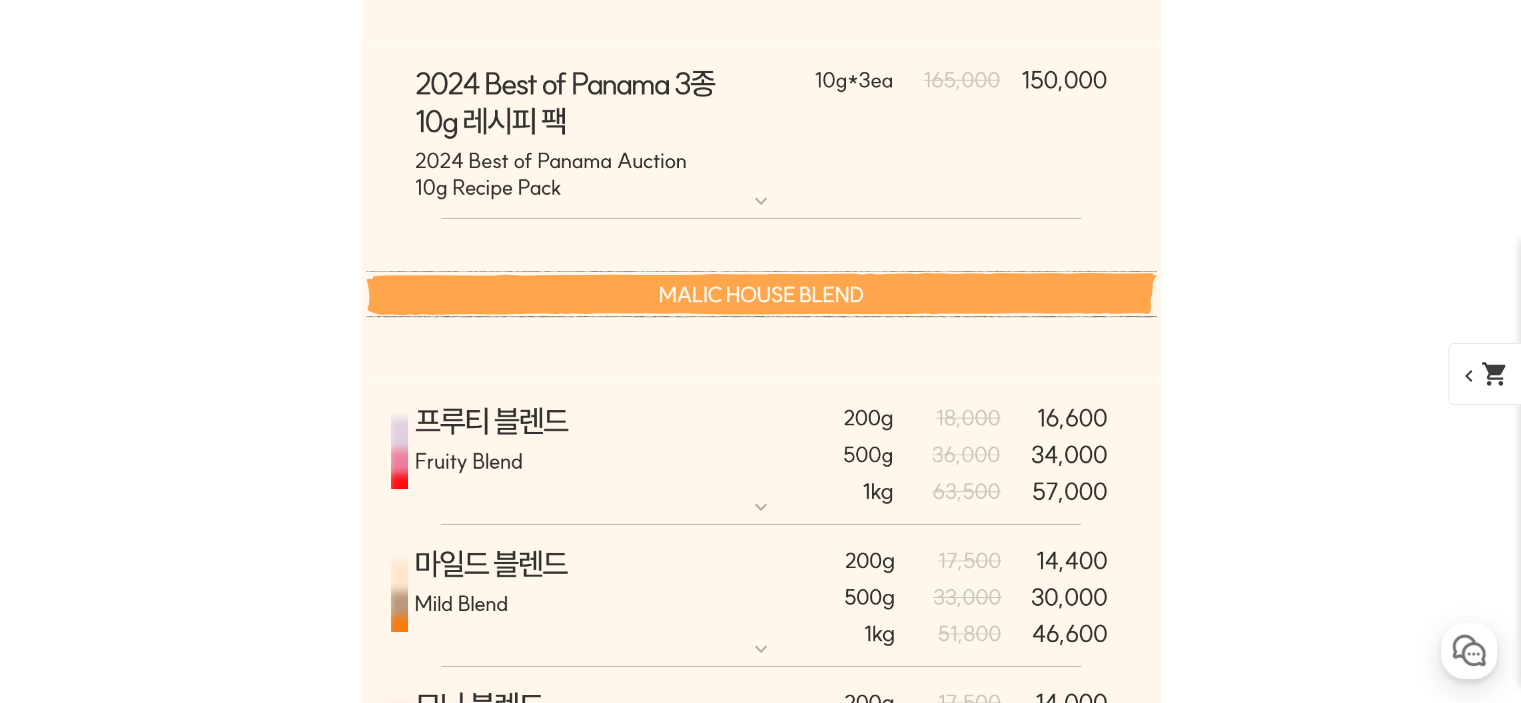 scroll, scrollTop: 7060, scrollLeft: 0, axis: vertical 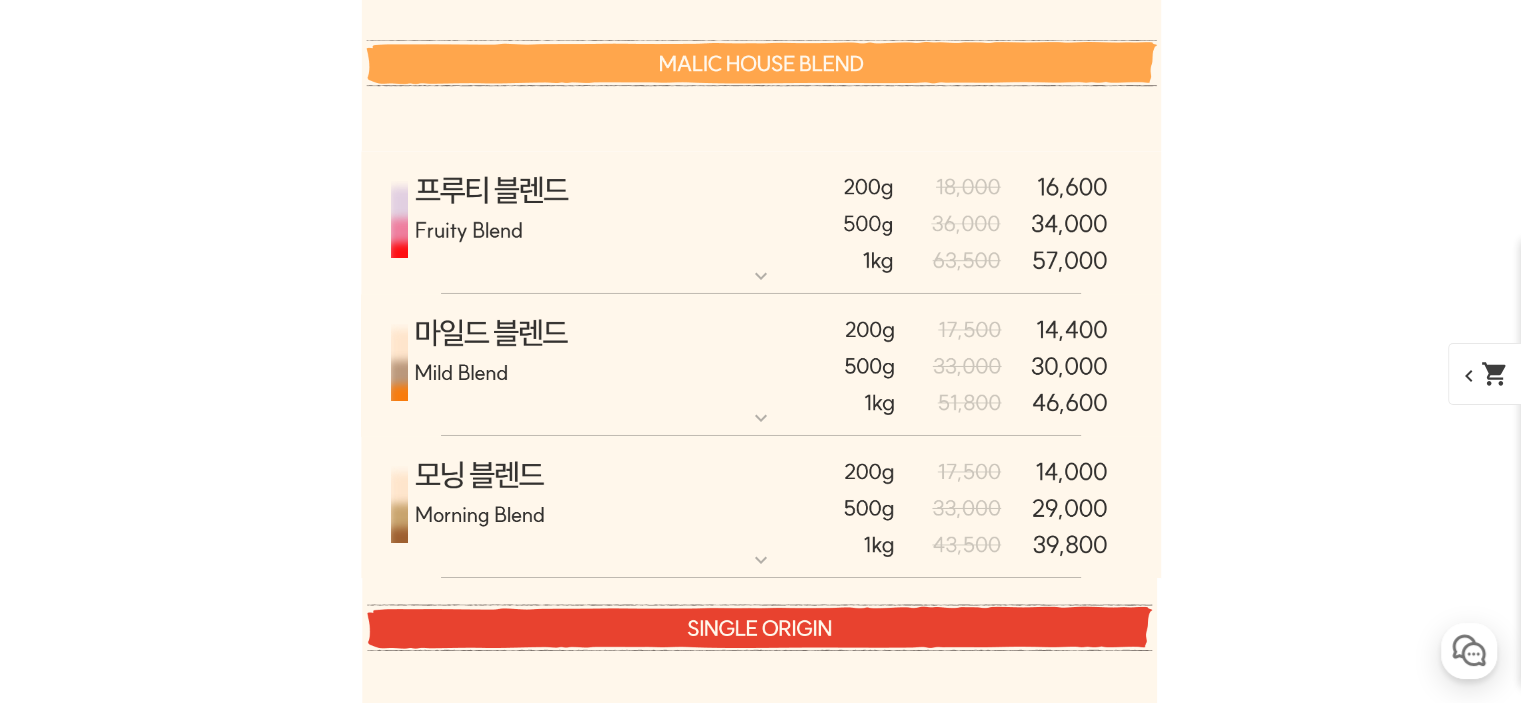 click at bounding box center (761, 365) 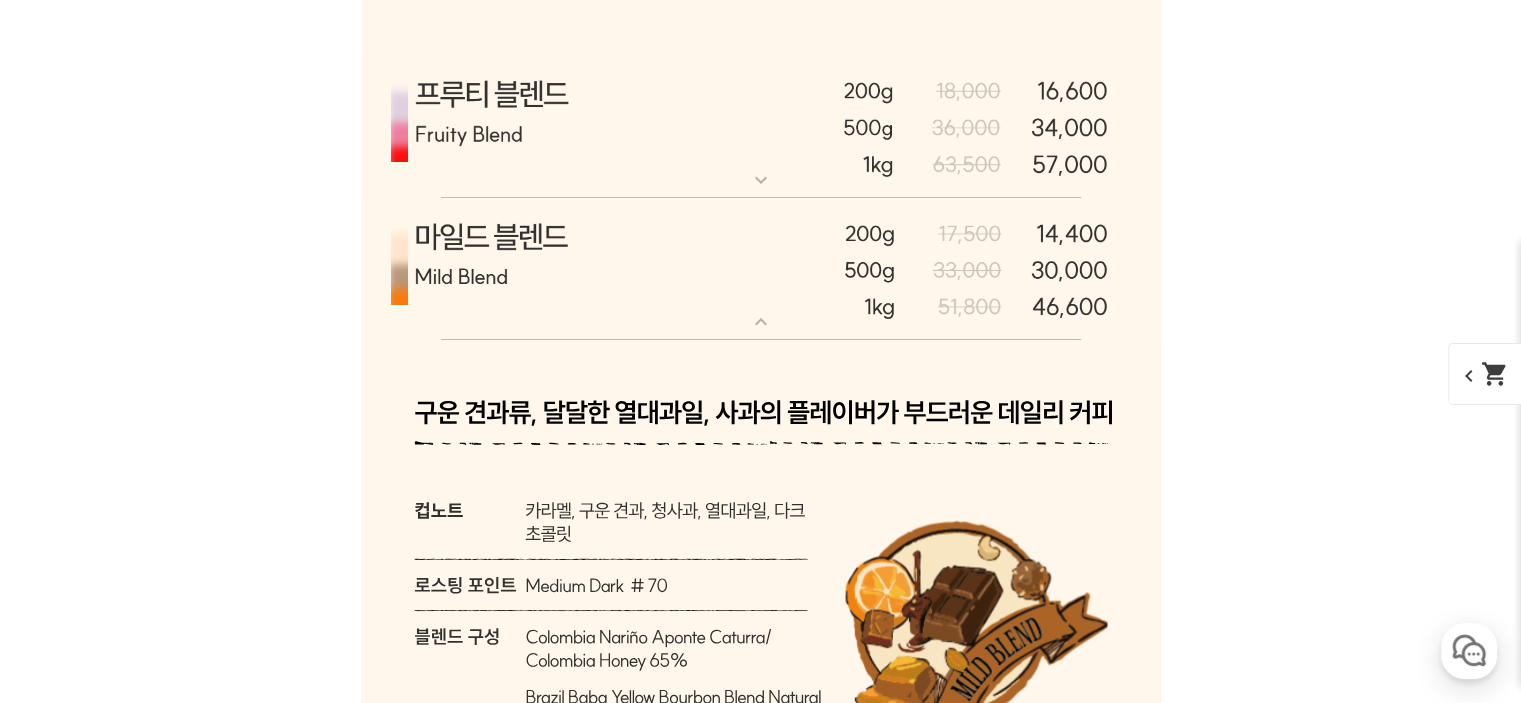 scroll, scrollTop: 7260, scrollLeft: 0, axis: vertical 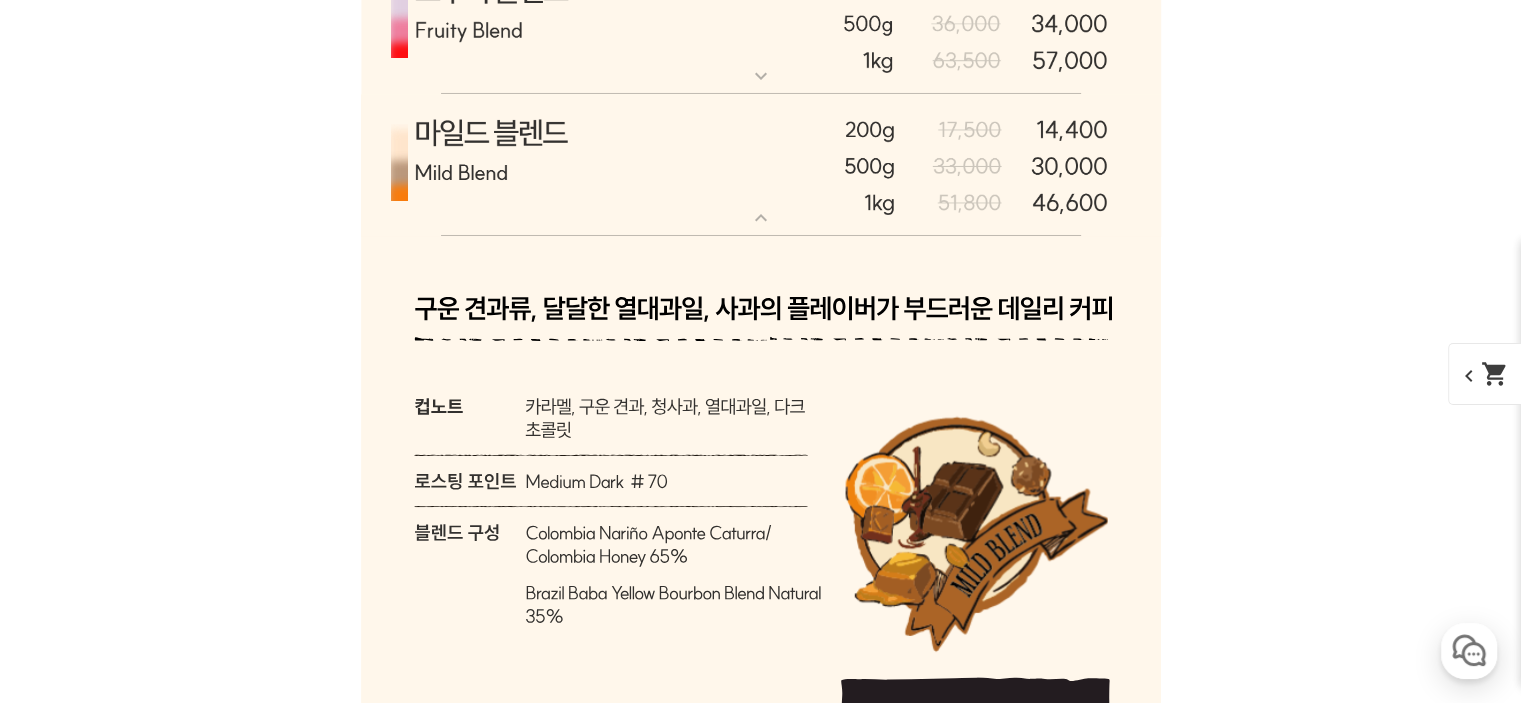 click at bounding box center [761, 165] 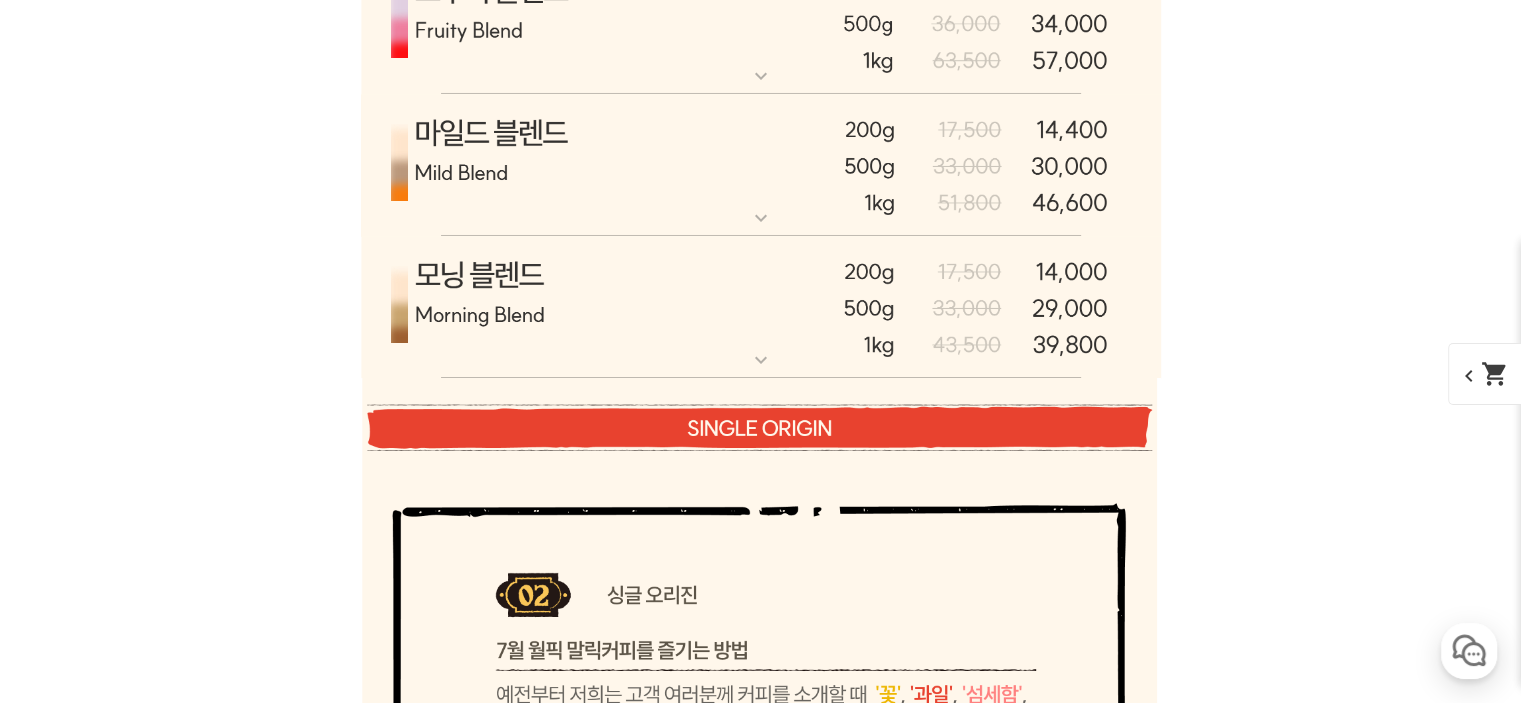 click at bounding box center [761, 165] 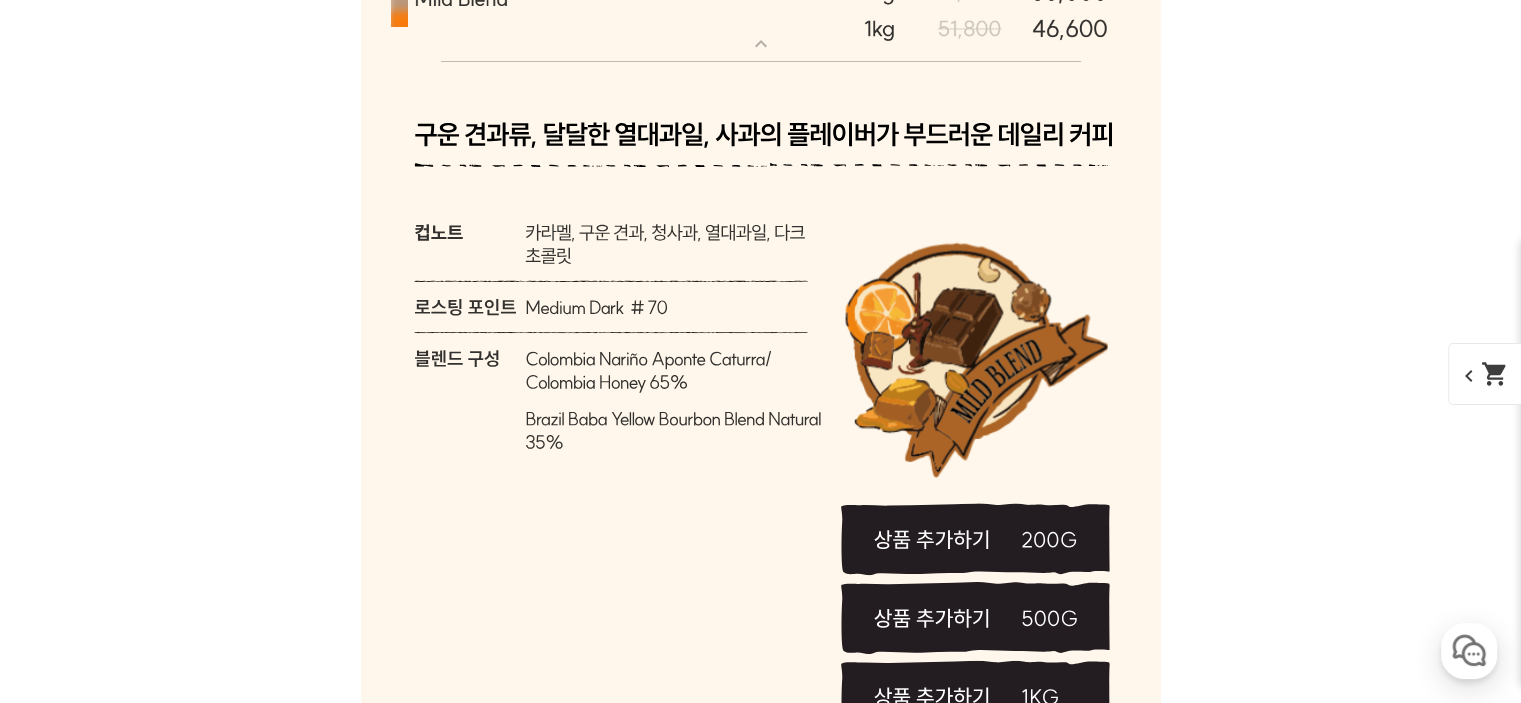 scroll, scrollTop: 7660, scrollLeft: 0, axis: vertical 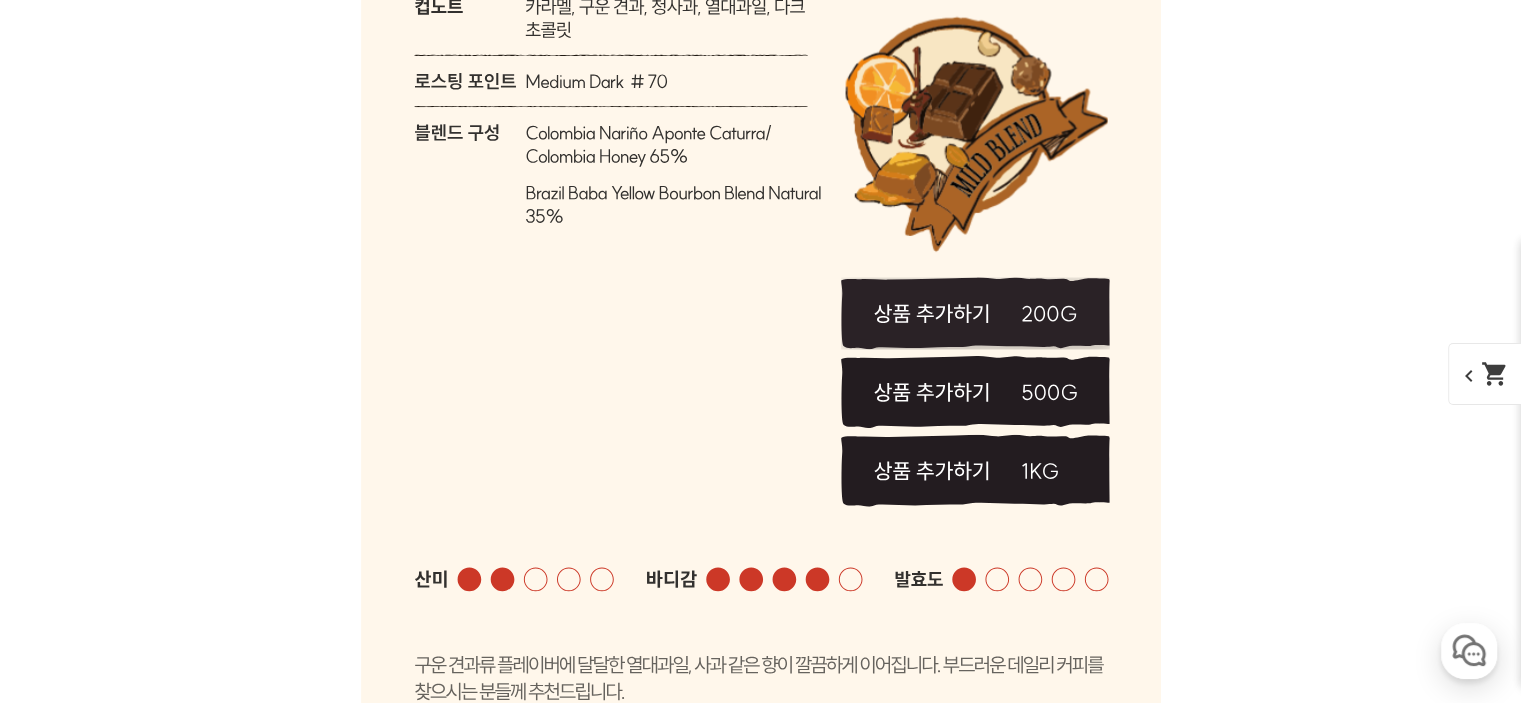 click 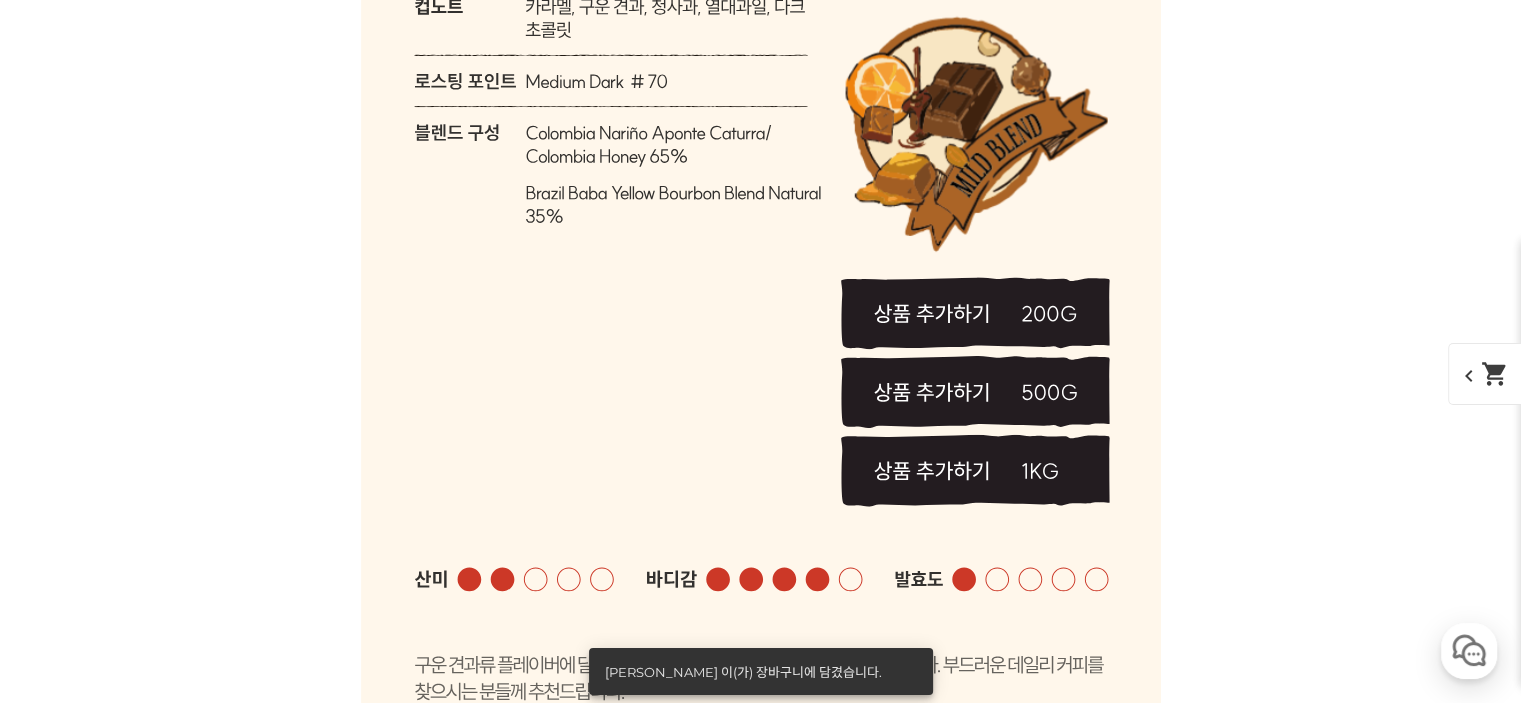 click on "shopping_cart" at bounding box center (1495, 374) 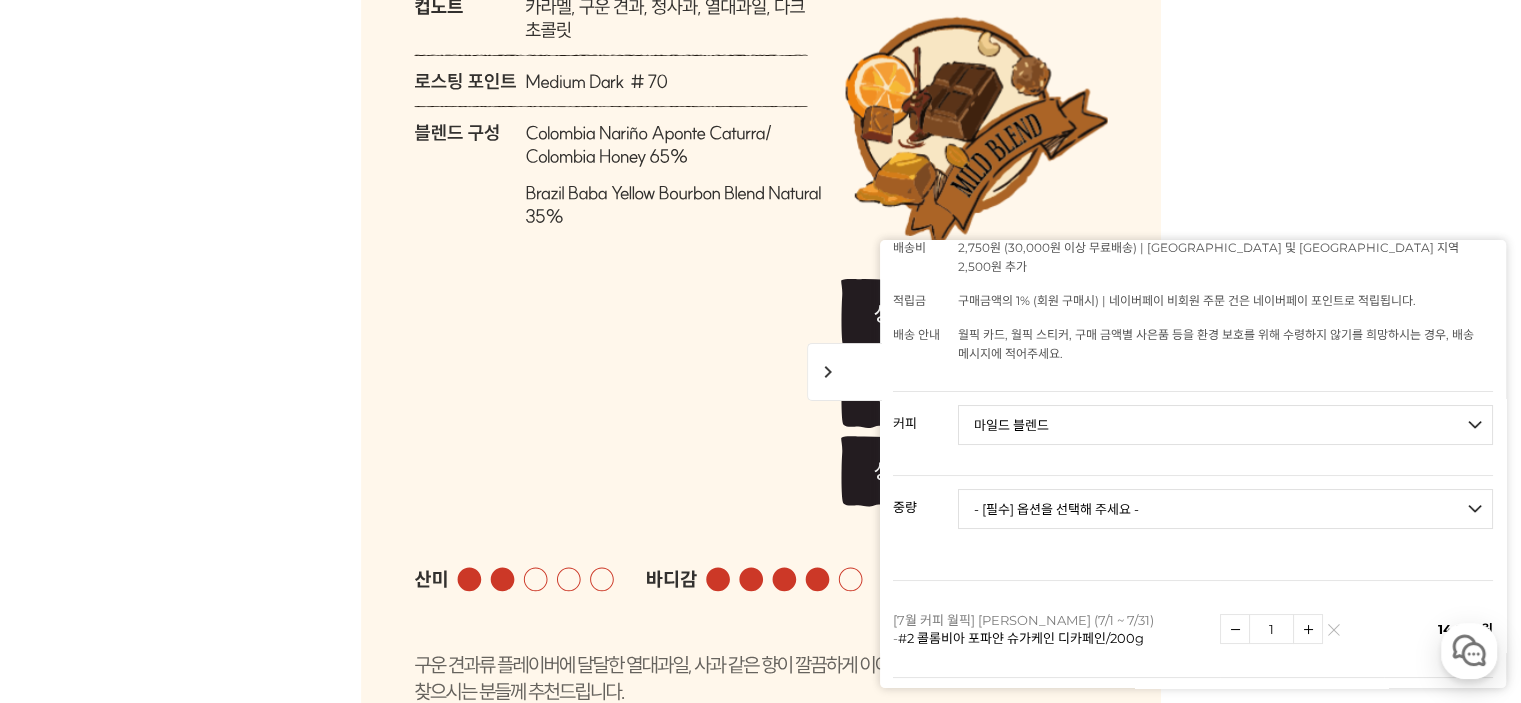 scroll, scrollTop: 0, scrollLeft: 0, axis: both 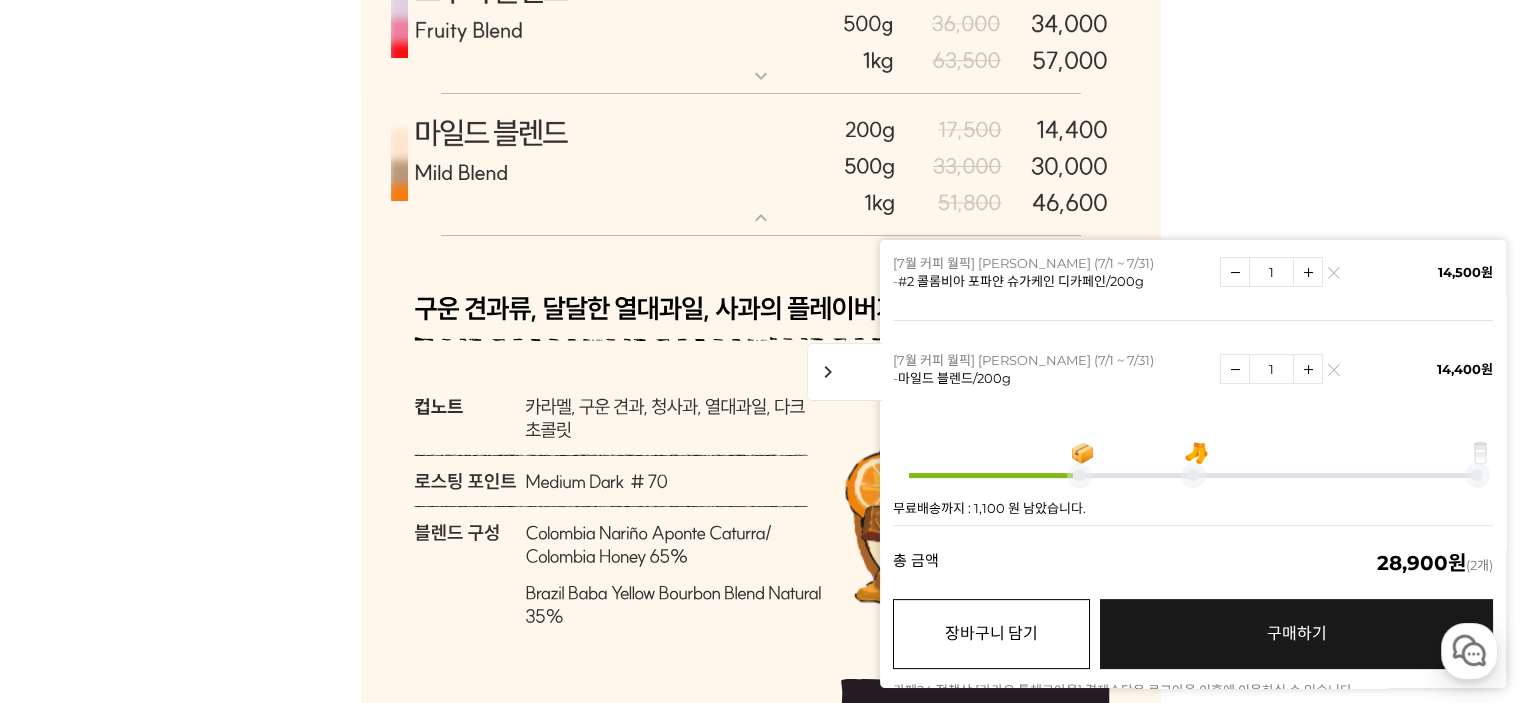 click on "장바구니 담기" at bounding box center [991, 634] 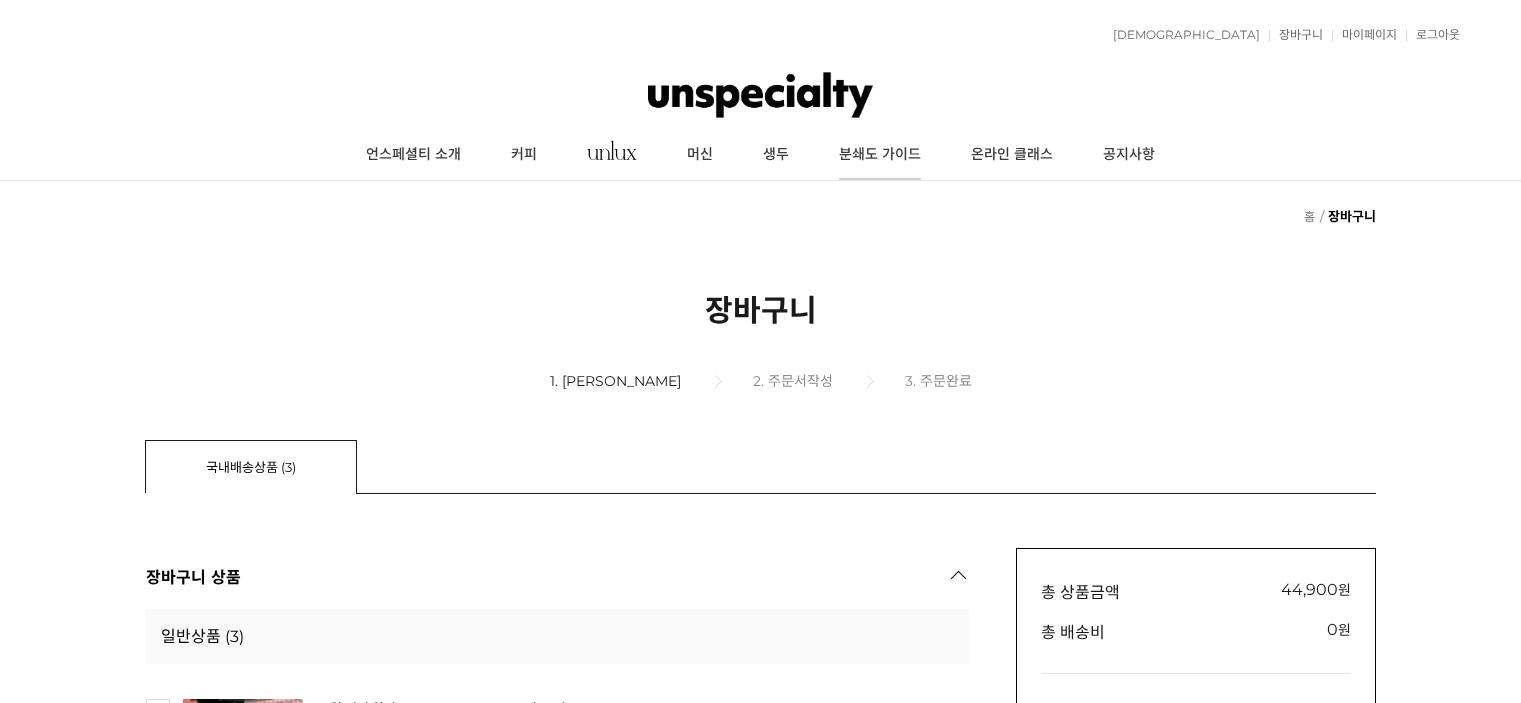 scroll, scrollTop: 0, scrollLeft: 0, axis: both 